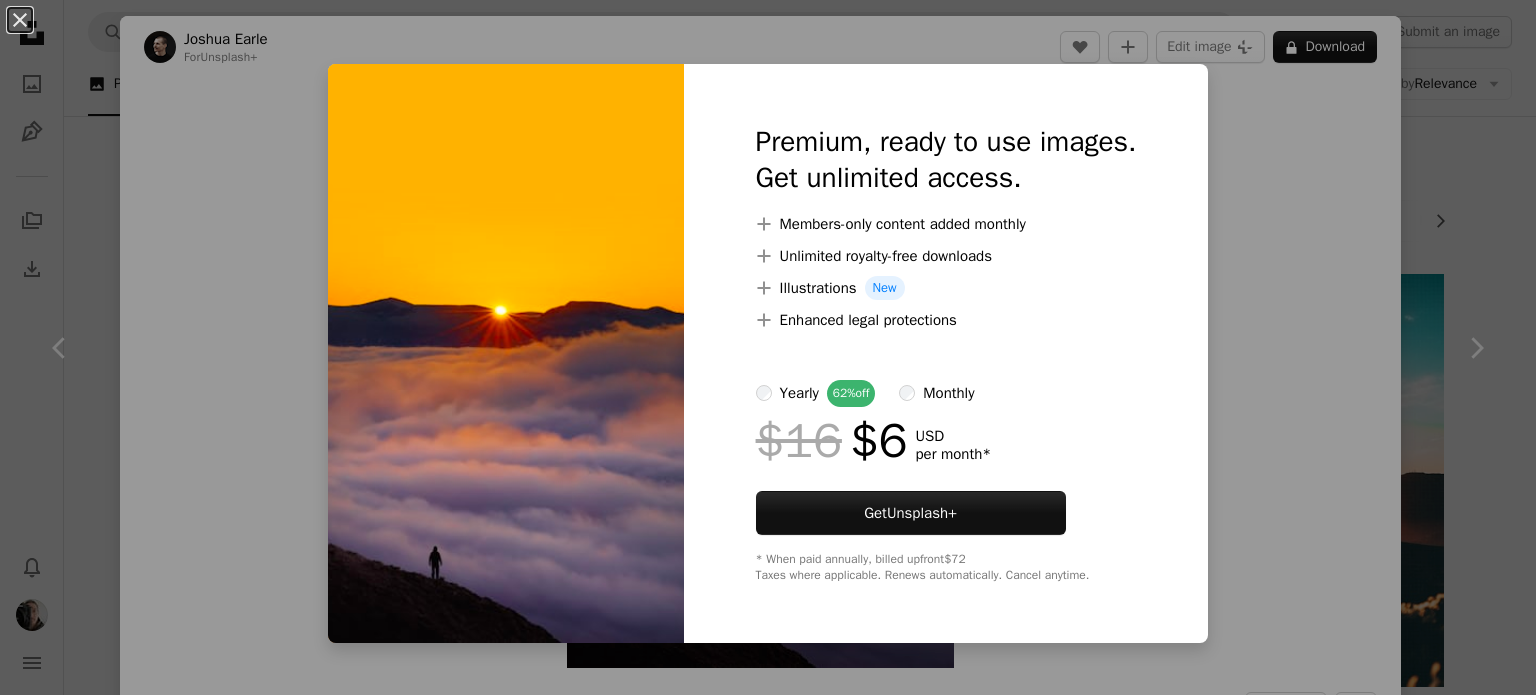 scroll, scrollTop: 1200, scrollLeft: 0, axis: vertical 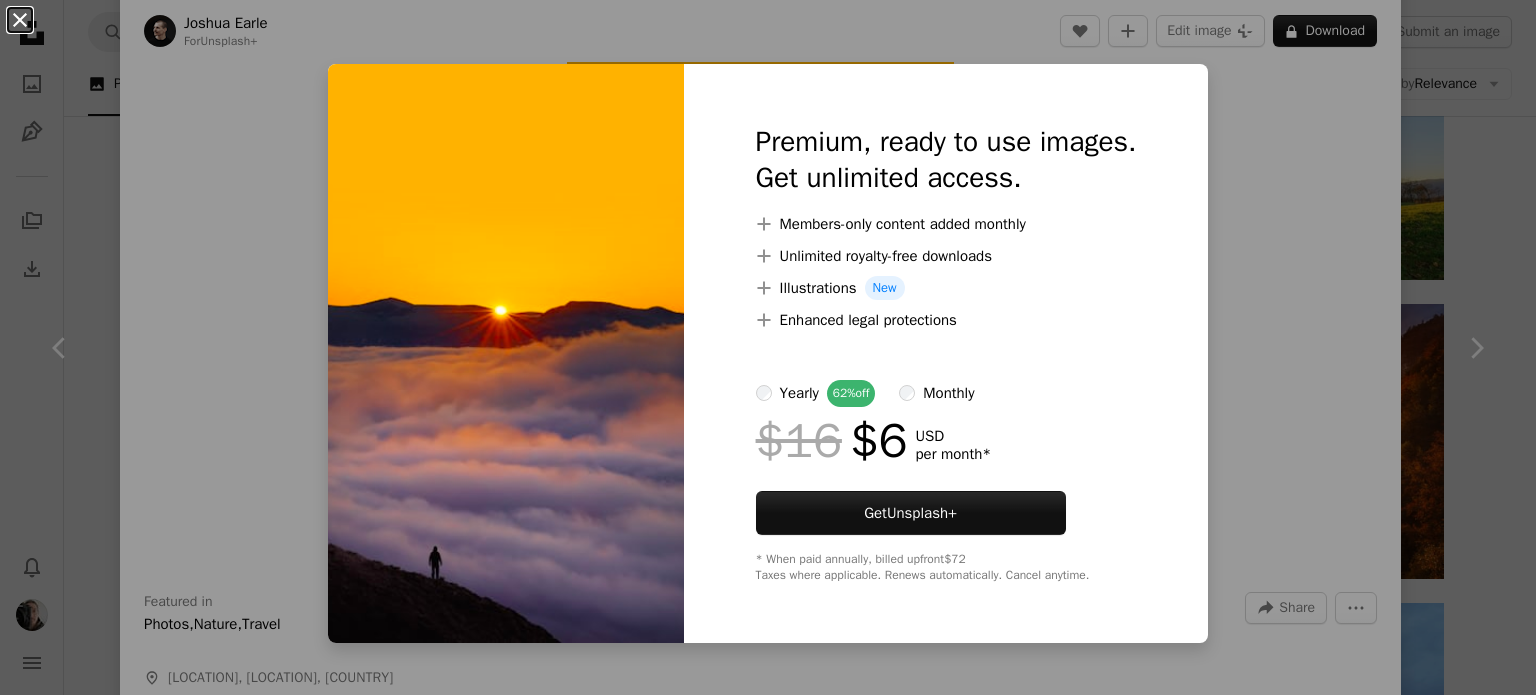 click on "An X shape" at bounding box center (20, 20) 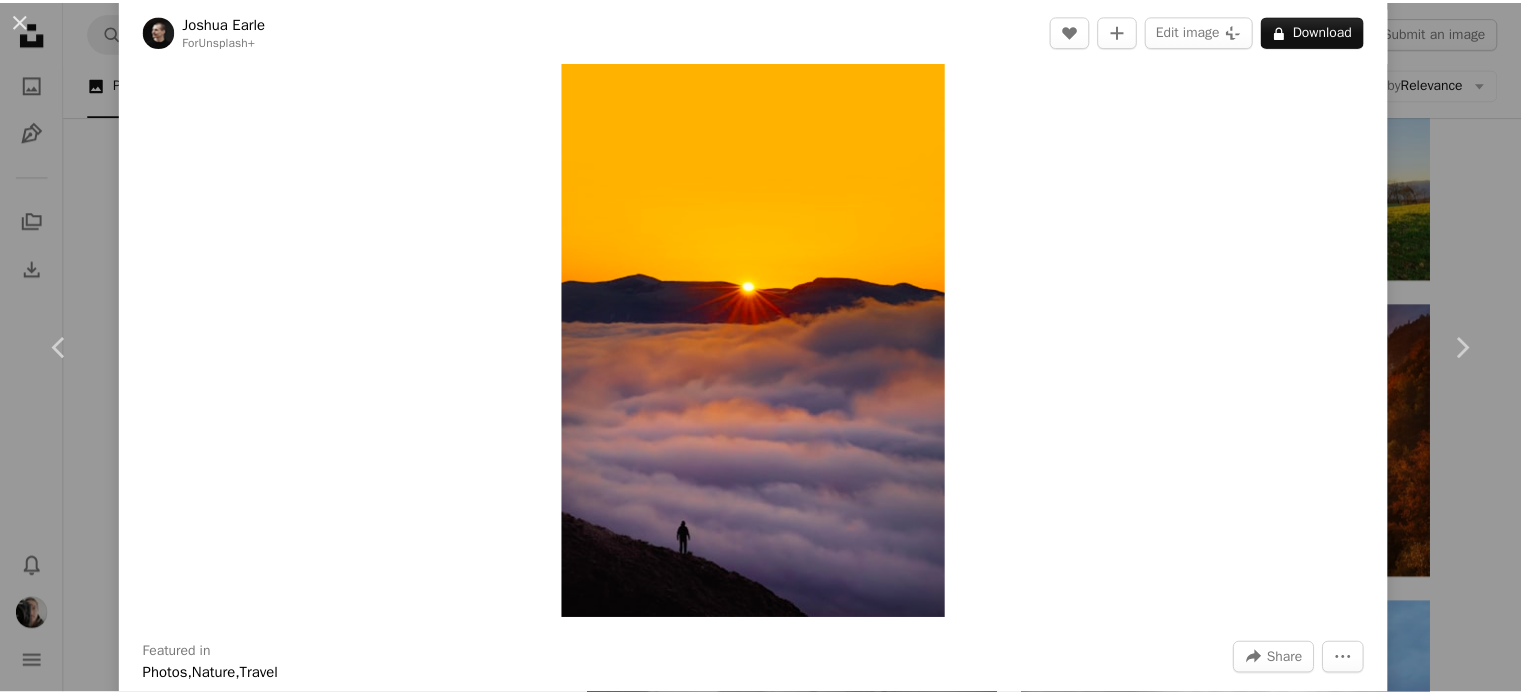 scroll, scrollTop: 0, scrollLeft: 0, axis: both 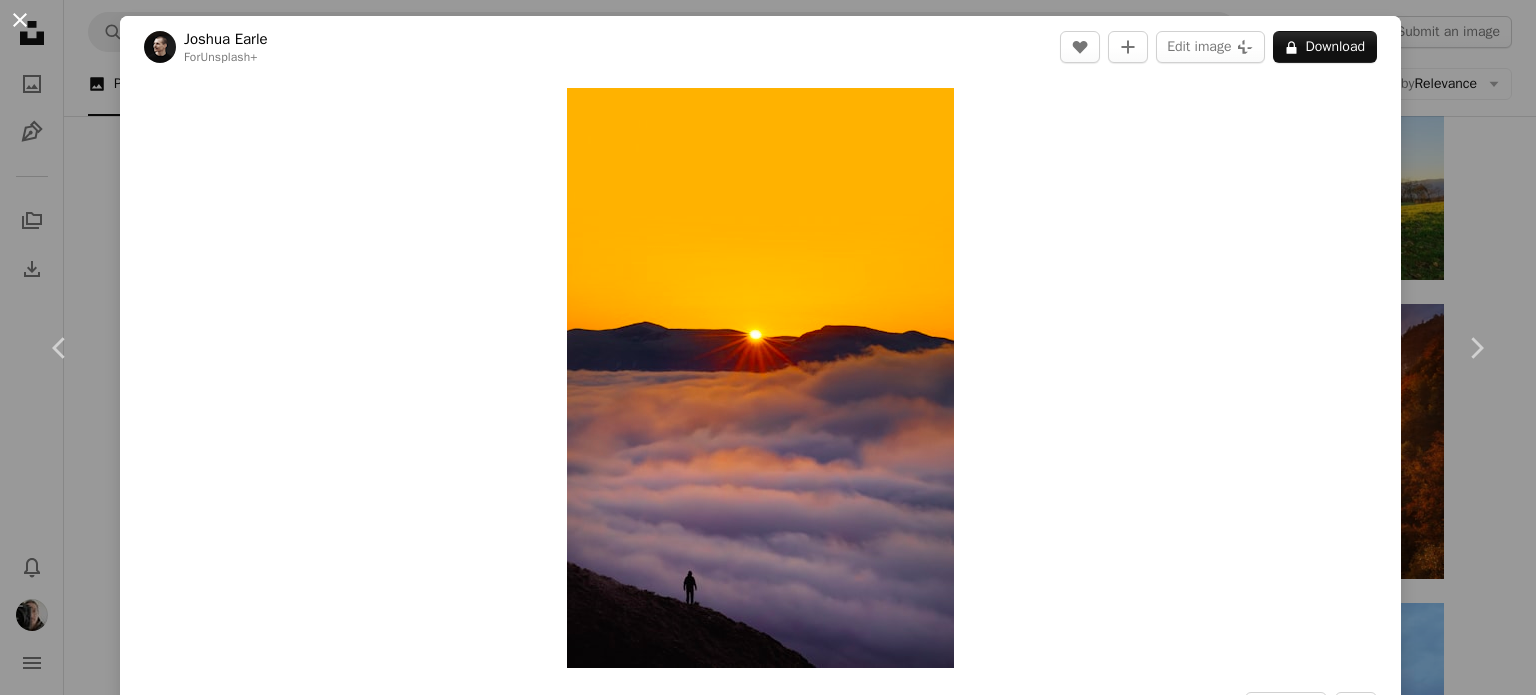 click on "An X shape" at bounding box center [20, 20] 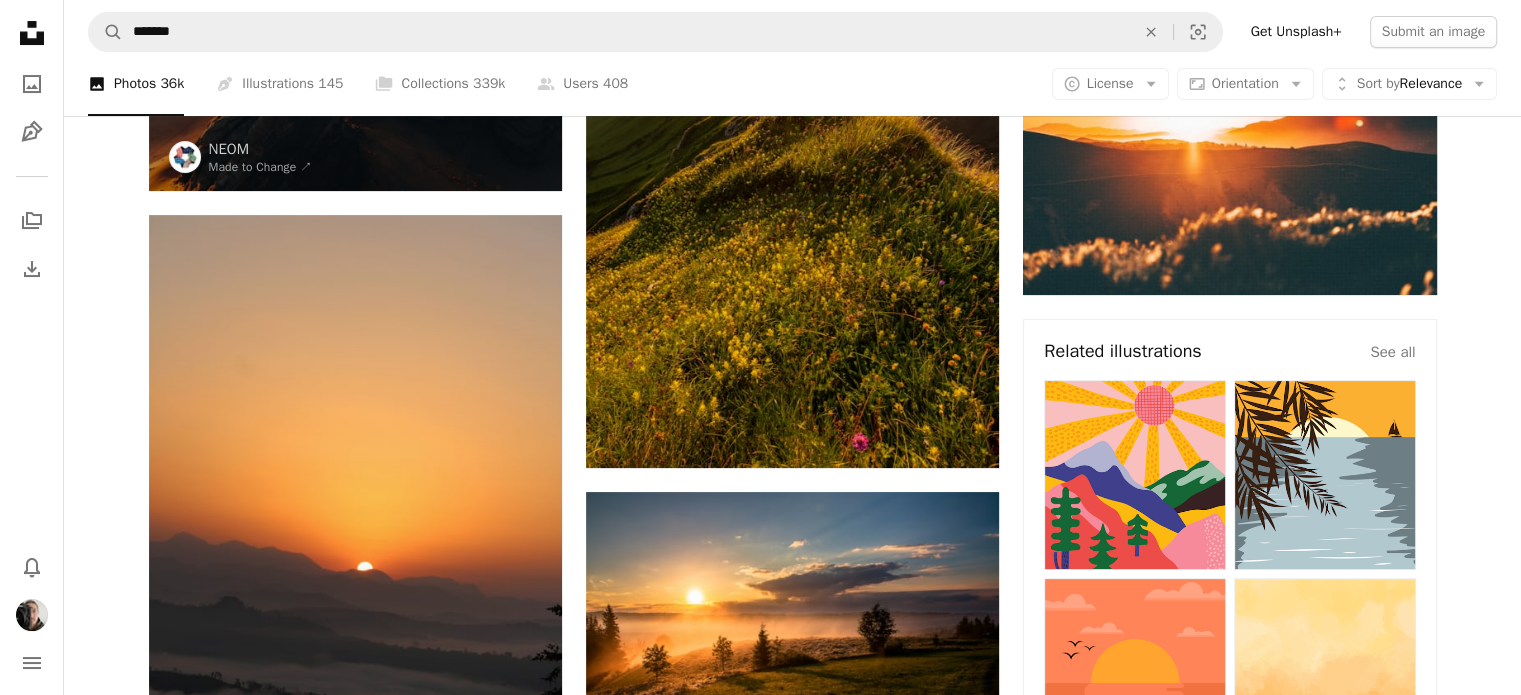 scroll, scrollTop: 500, scrollLeft: 0, axis: vertical 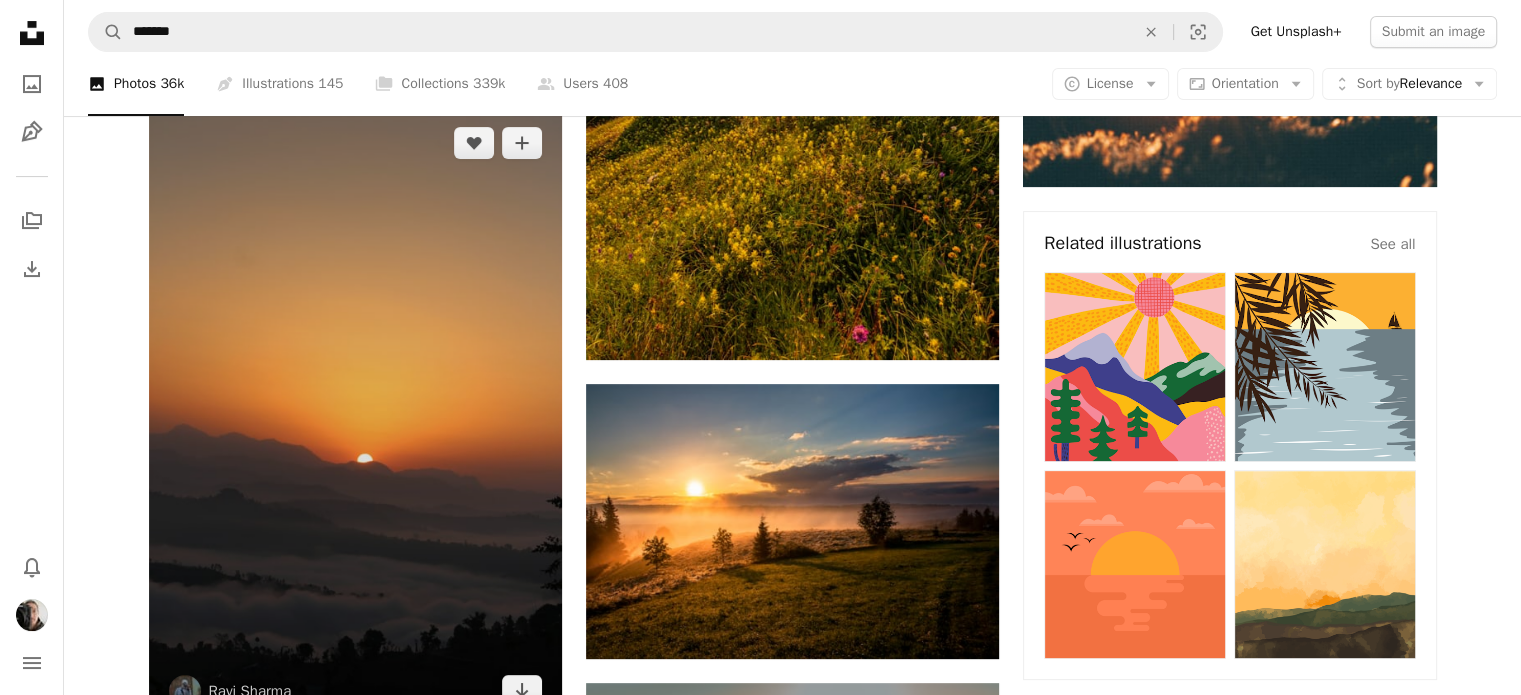 click at bounding box center [355, 417] 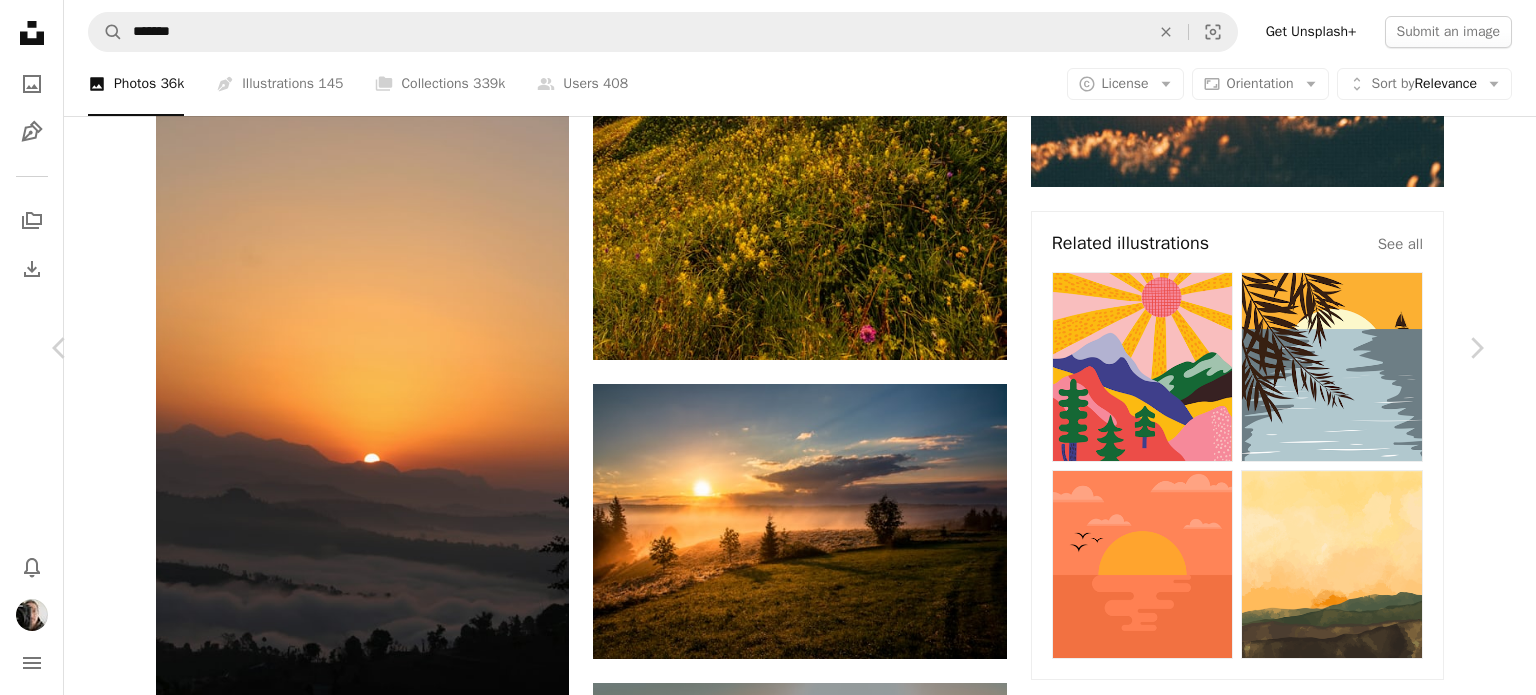 click on "An X shape" at bounding box center (20, 20) 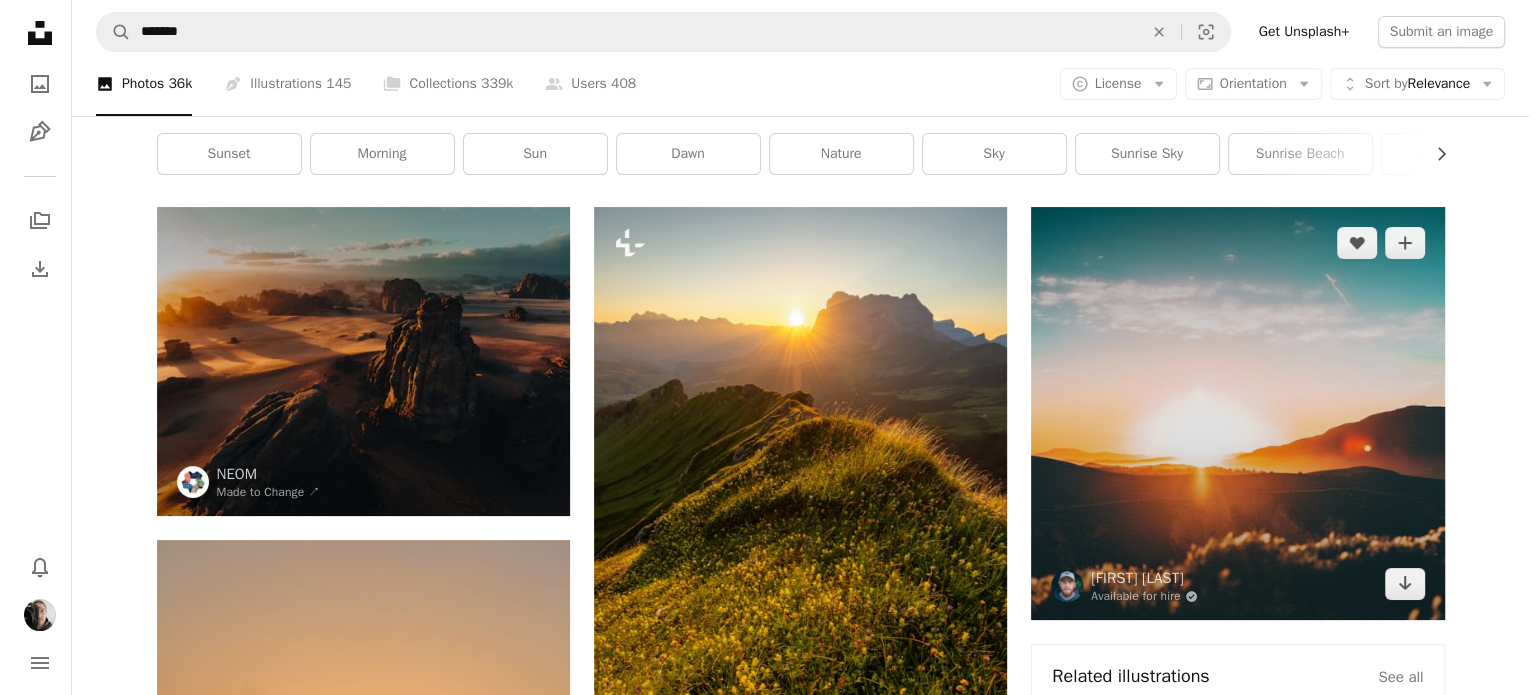 scroll, scrollTop: 100, scrollLeft: 0, axis: vertical 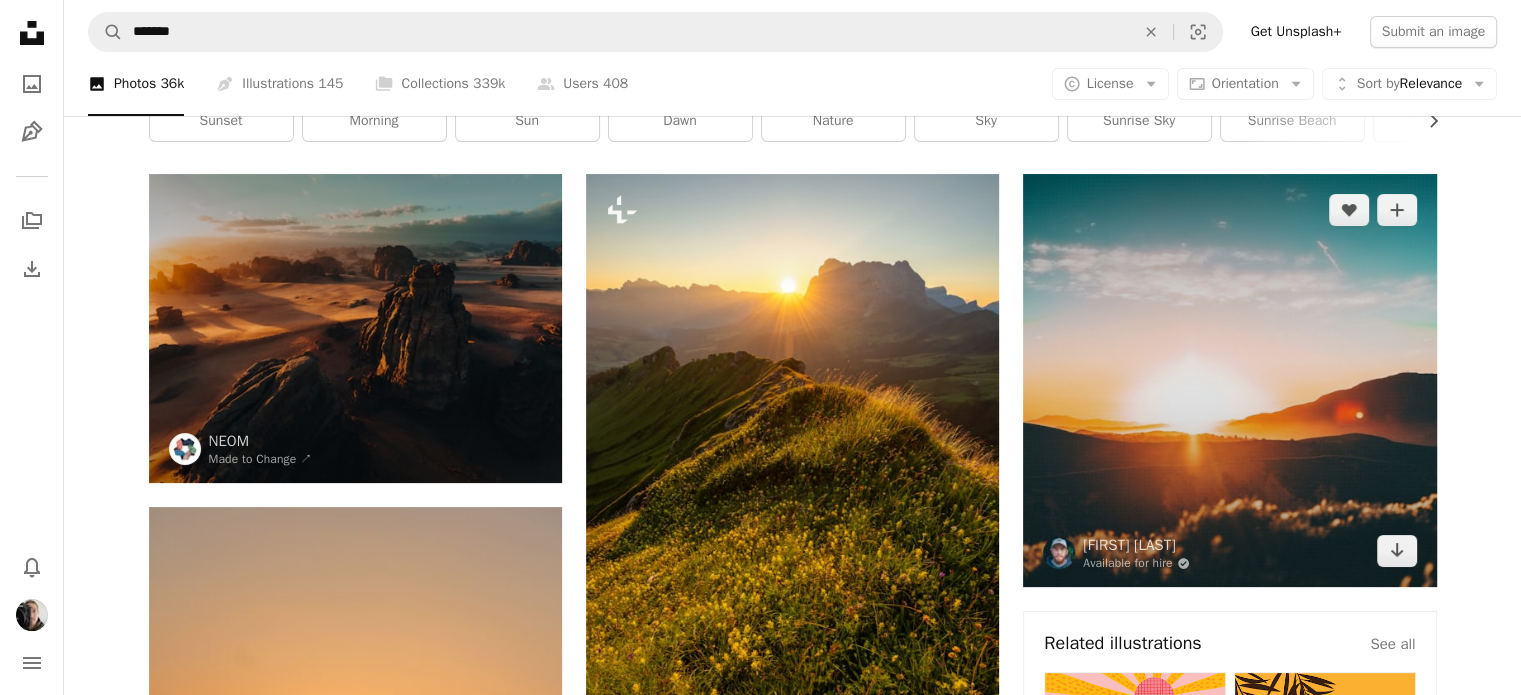 click at bounding box center [1229, 380] 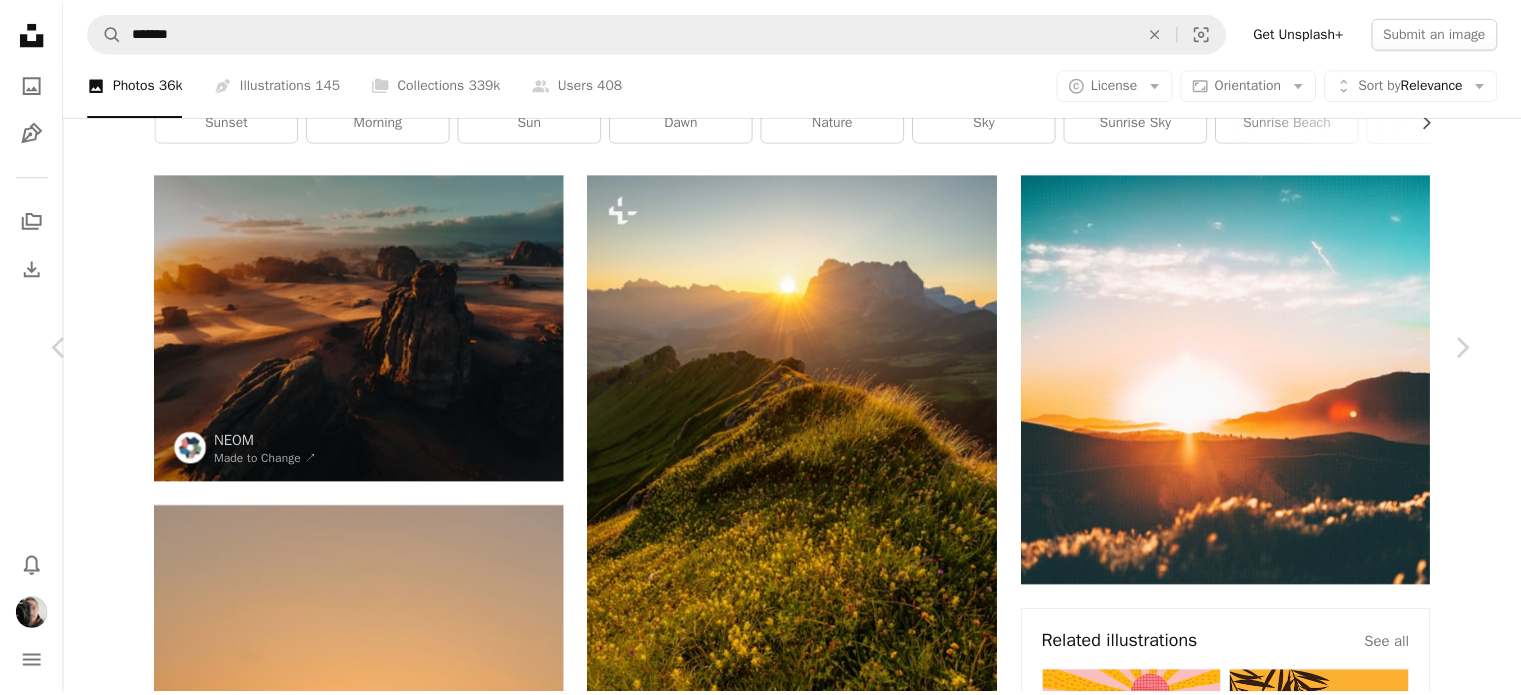 scroll, scrollTop: 0, scrollLeft: 0, axis: both 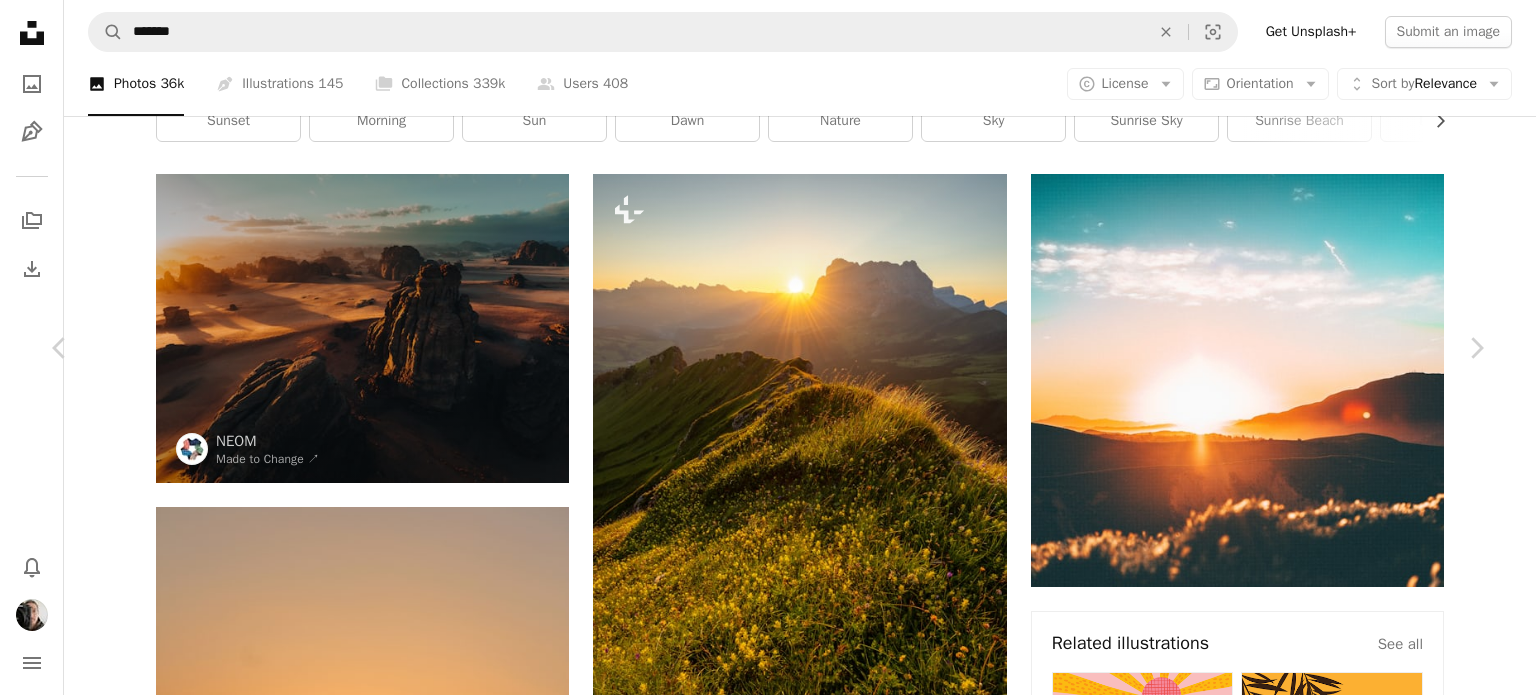 click on "An X shape" at bounding box center (20, 20) 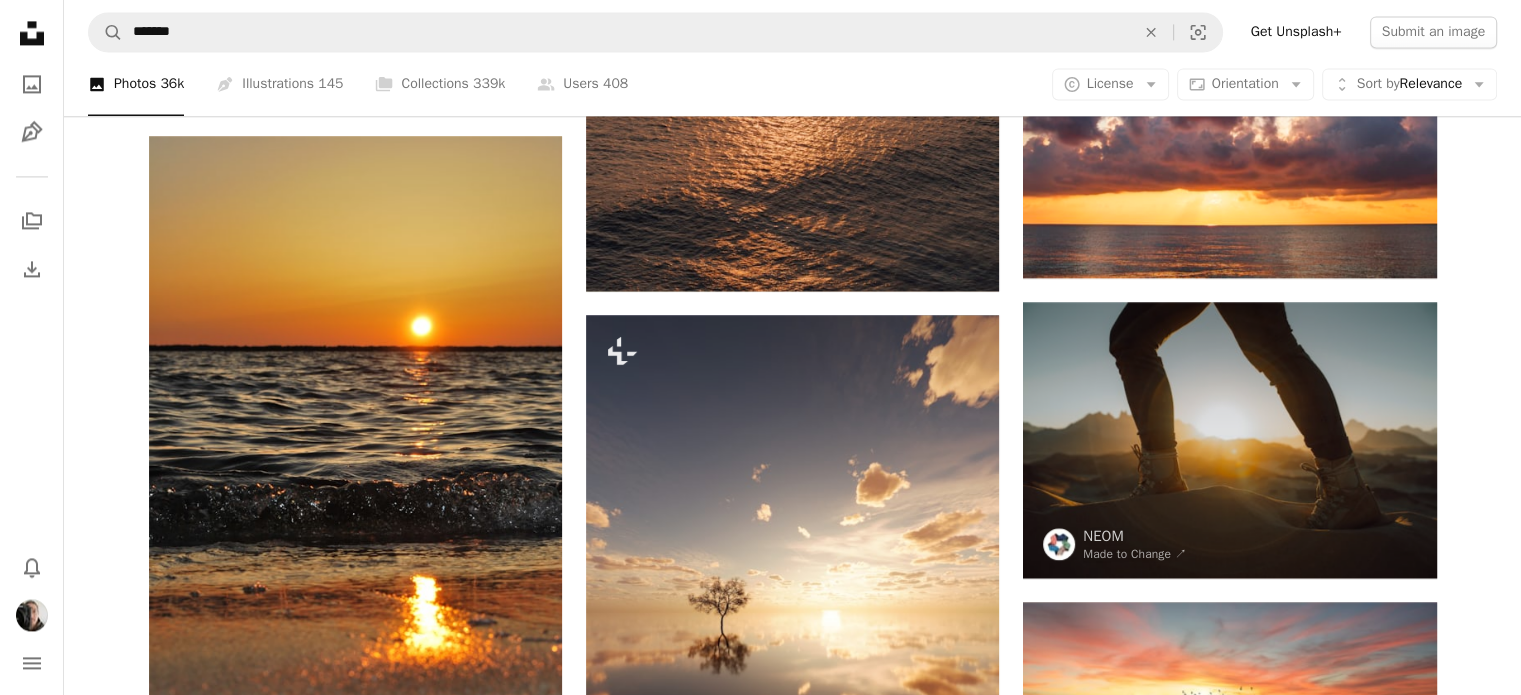 scroll, scrollTop: 3100, scrollLeft: 0, axis: vertical 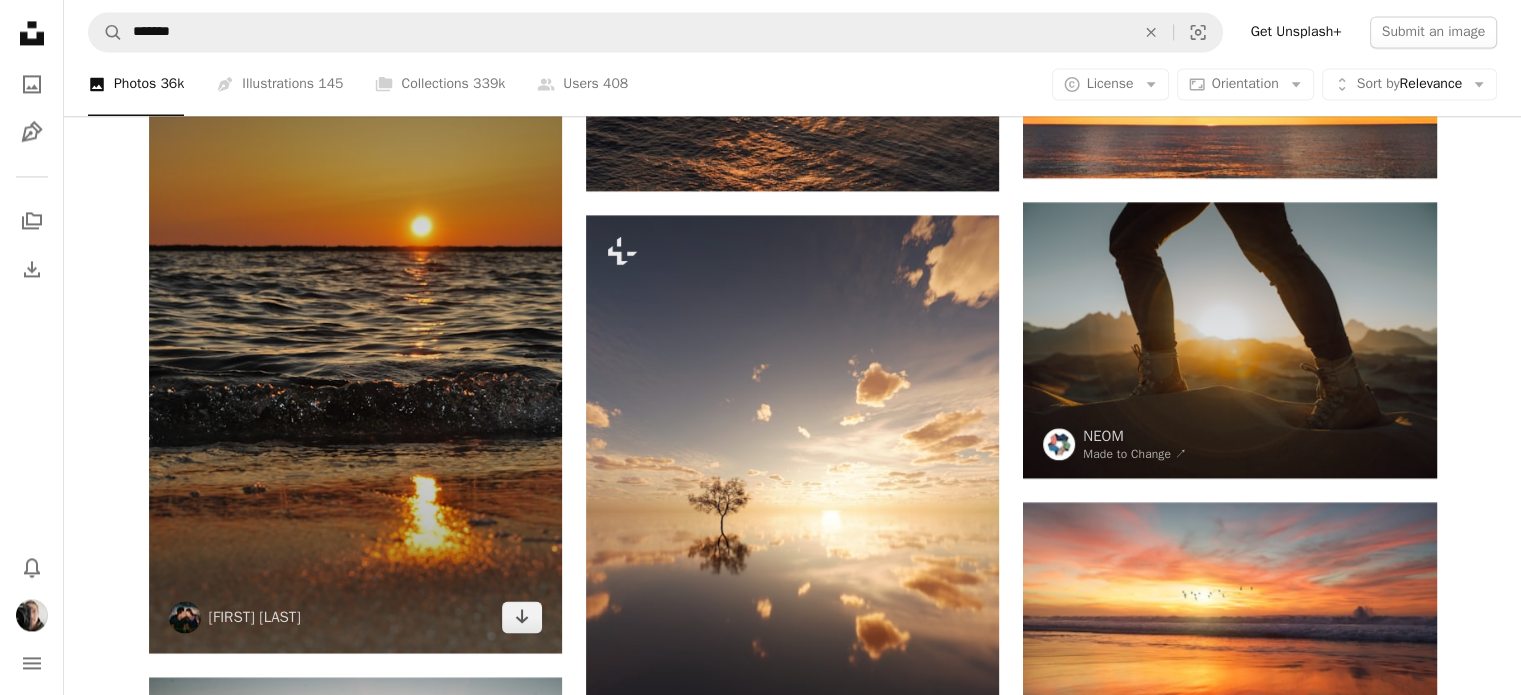 click at bounding box center [355, 345] 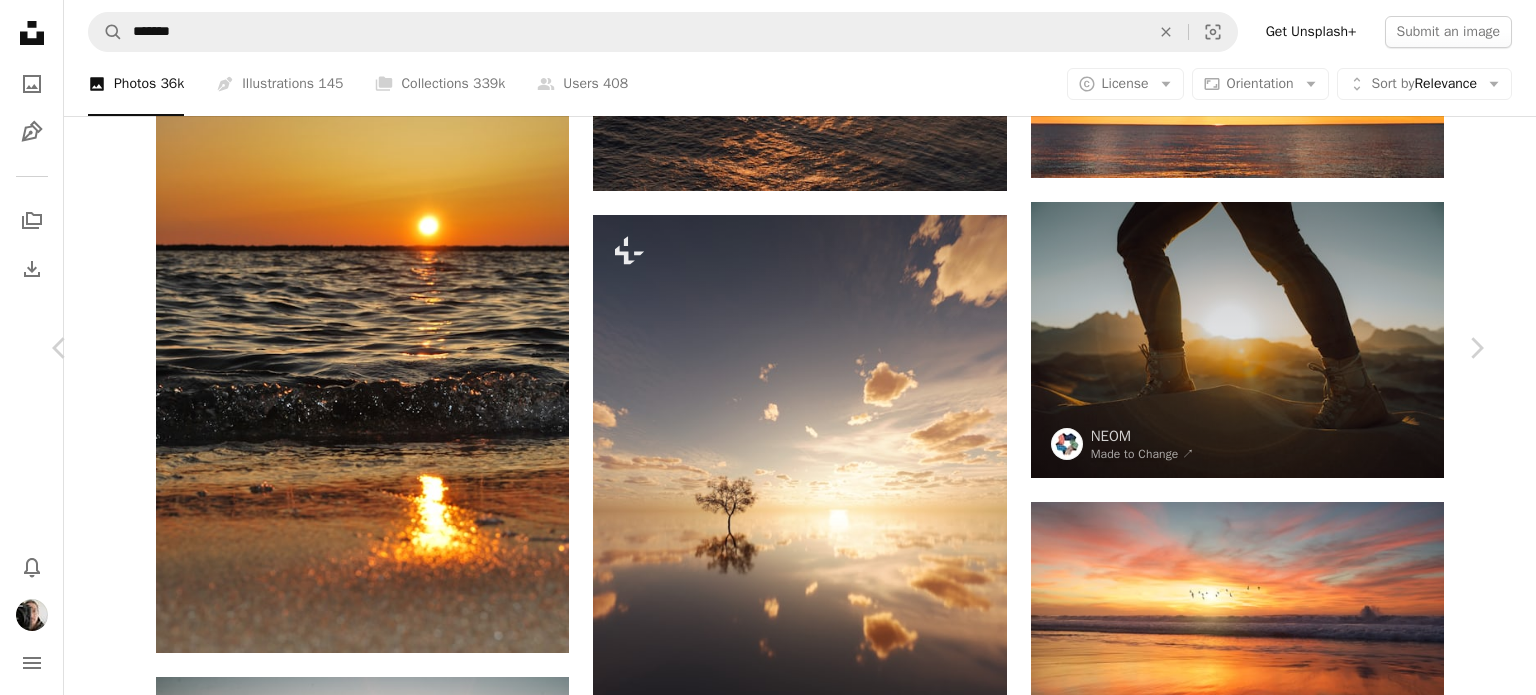 click on "Download" at bounding box center [1301, 3303] 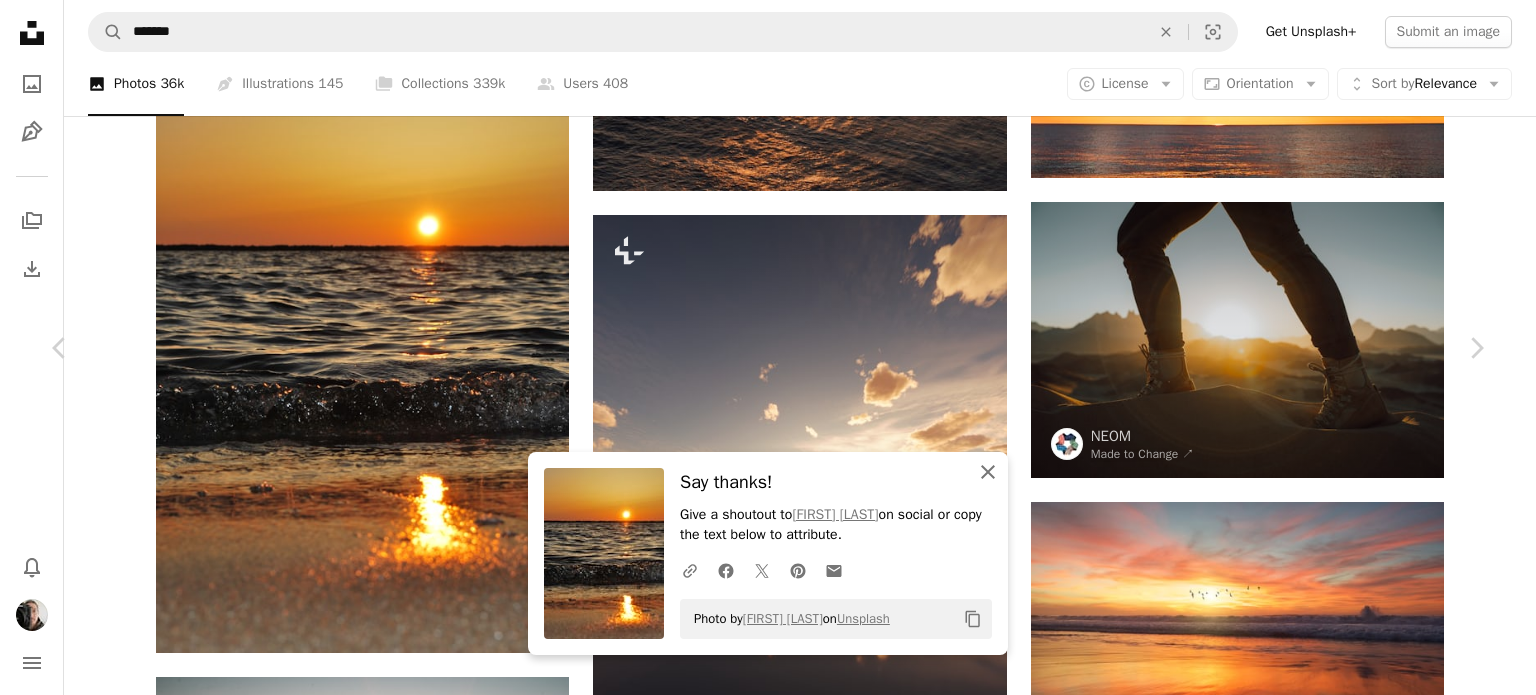click on "An X shape" 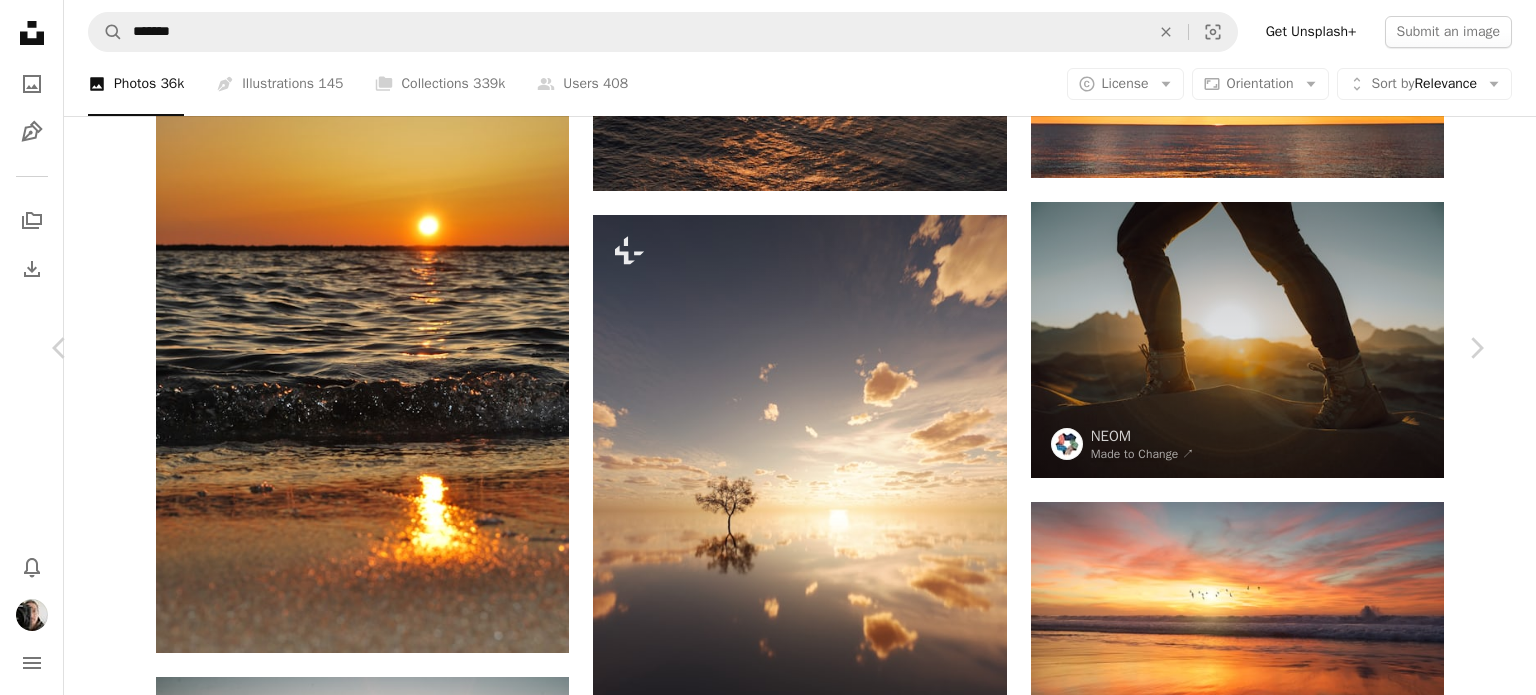 click on "An X shape" at bounding box center [20, 20] 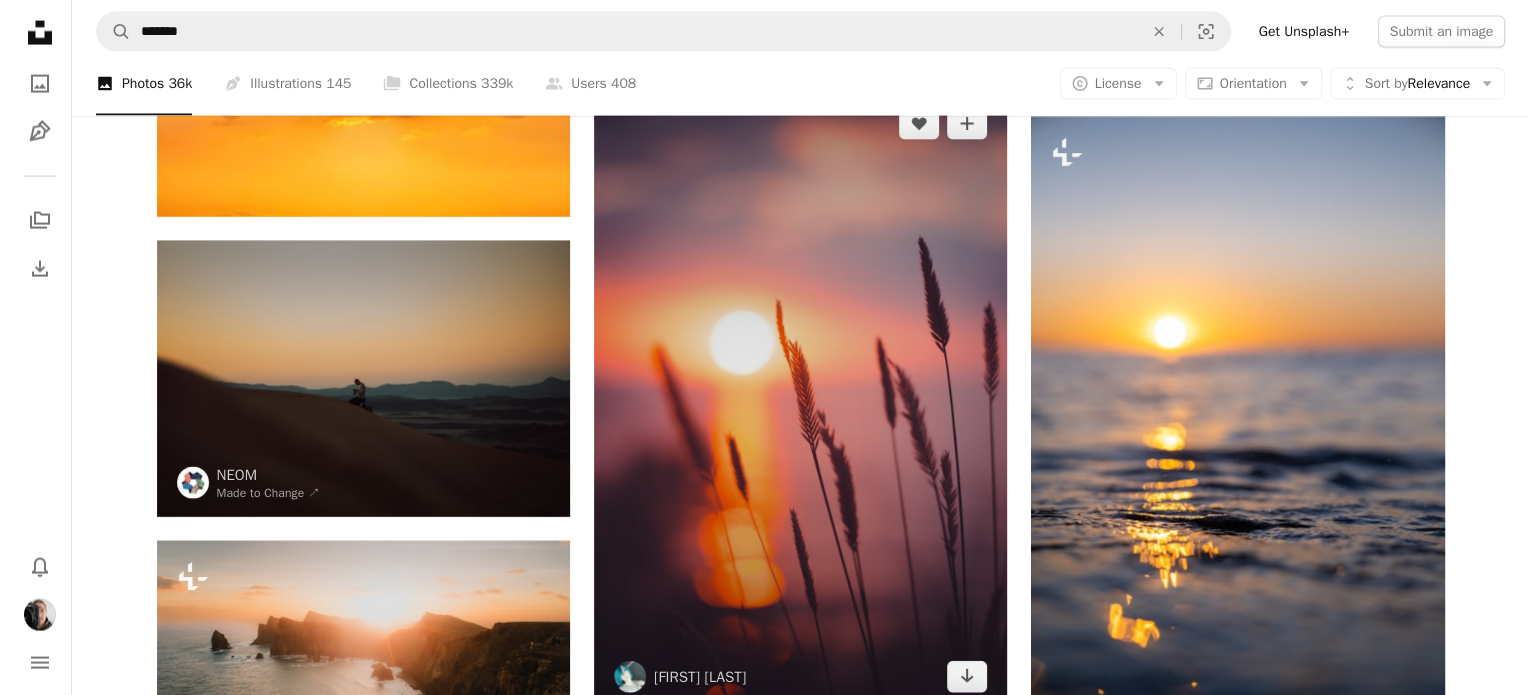 scroll, scrollTop: 4400, scrollLeft: 0, axis: vertical 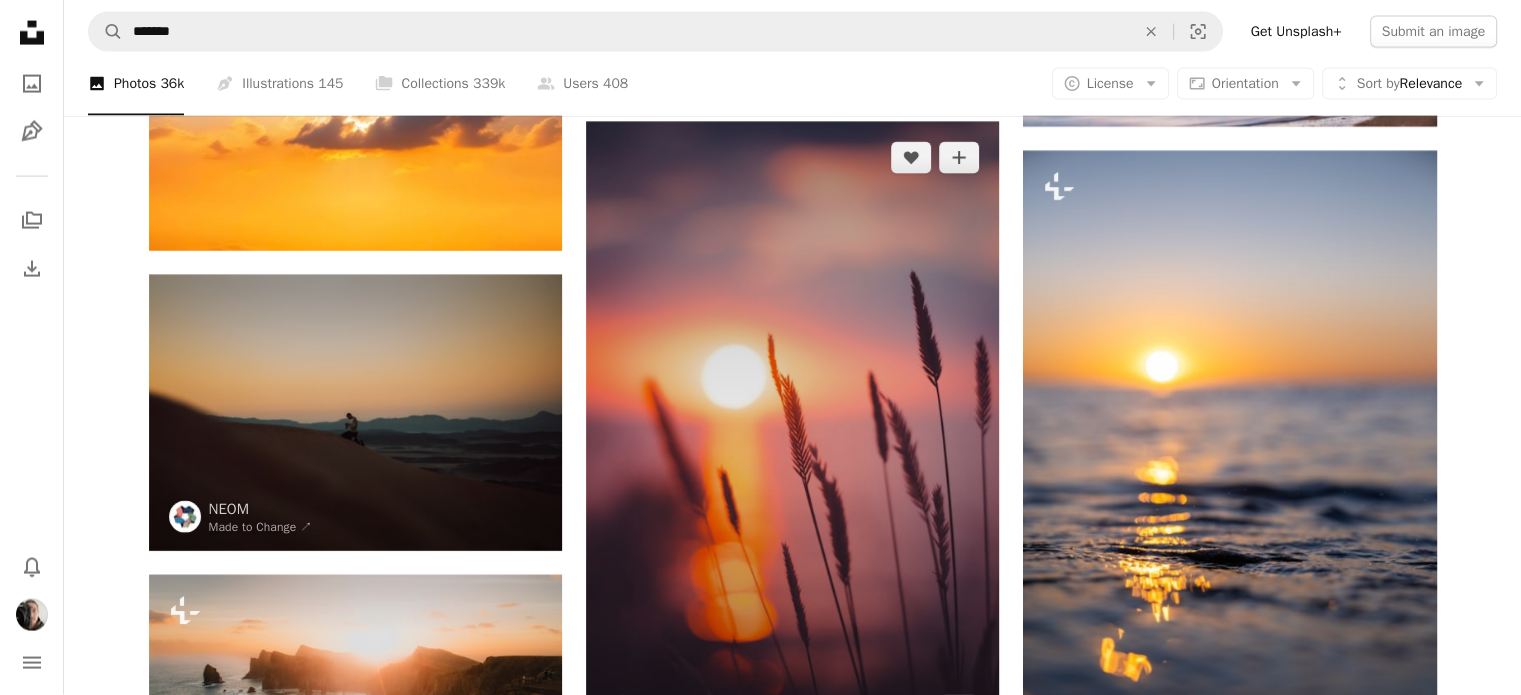click at bounding box center [792, 434] 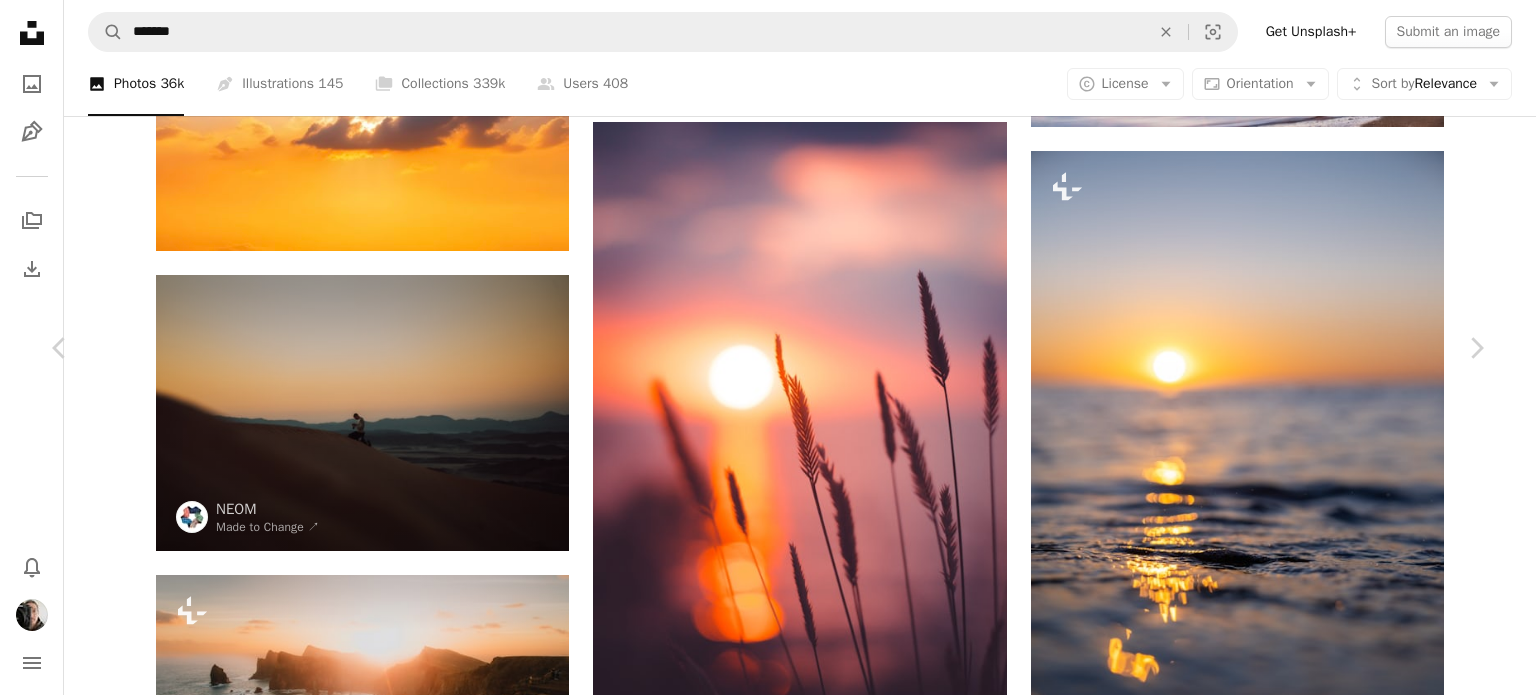 click on "Download" at bounding box center [1301, 4849] 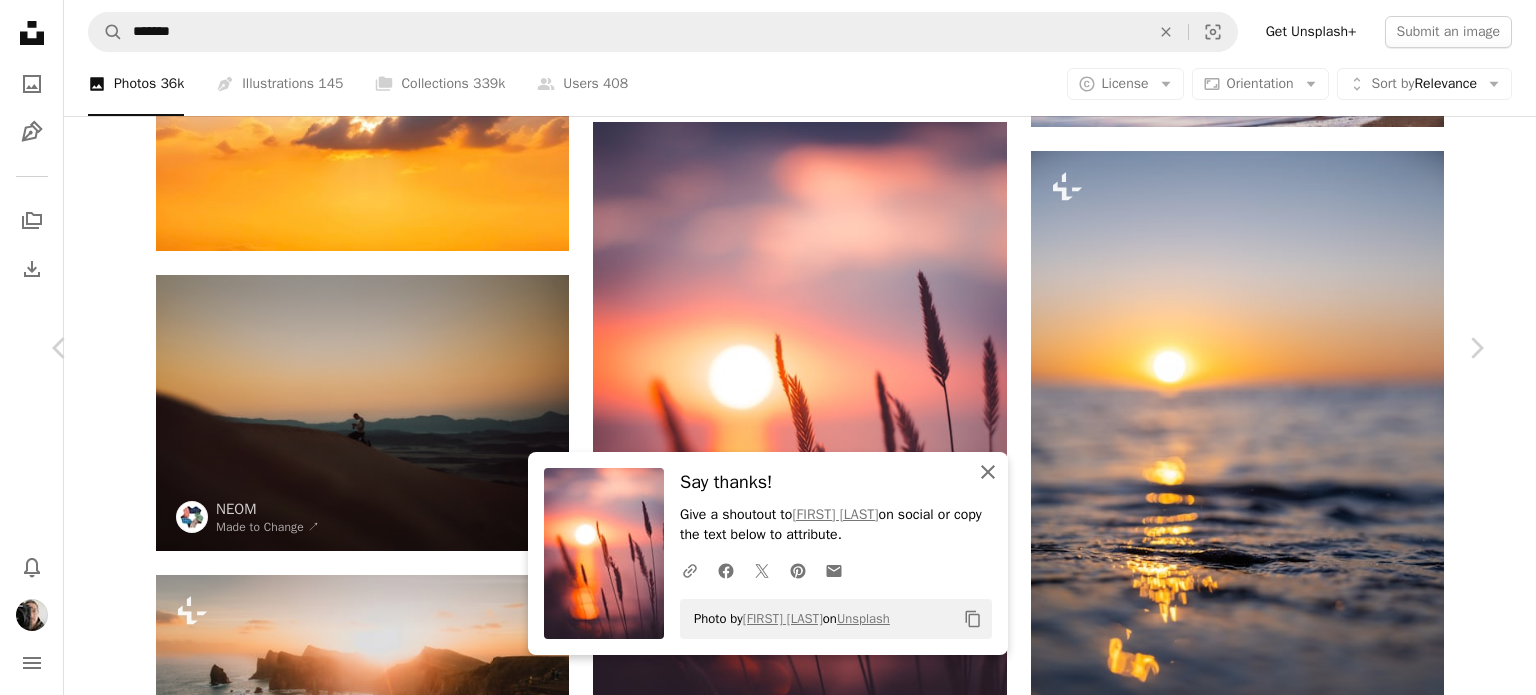 click 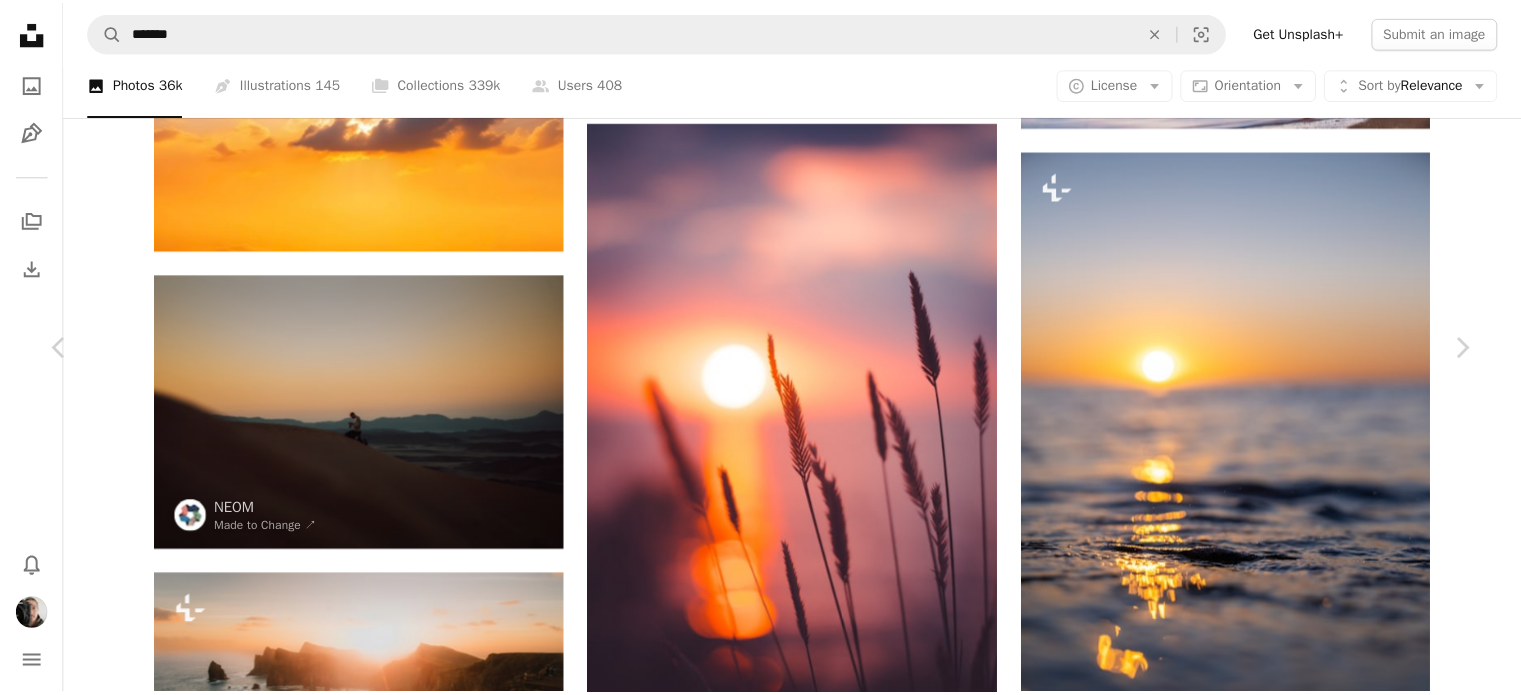 scroll, scrollTop: 0, scrollLeft: 0, axis: both 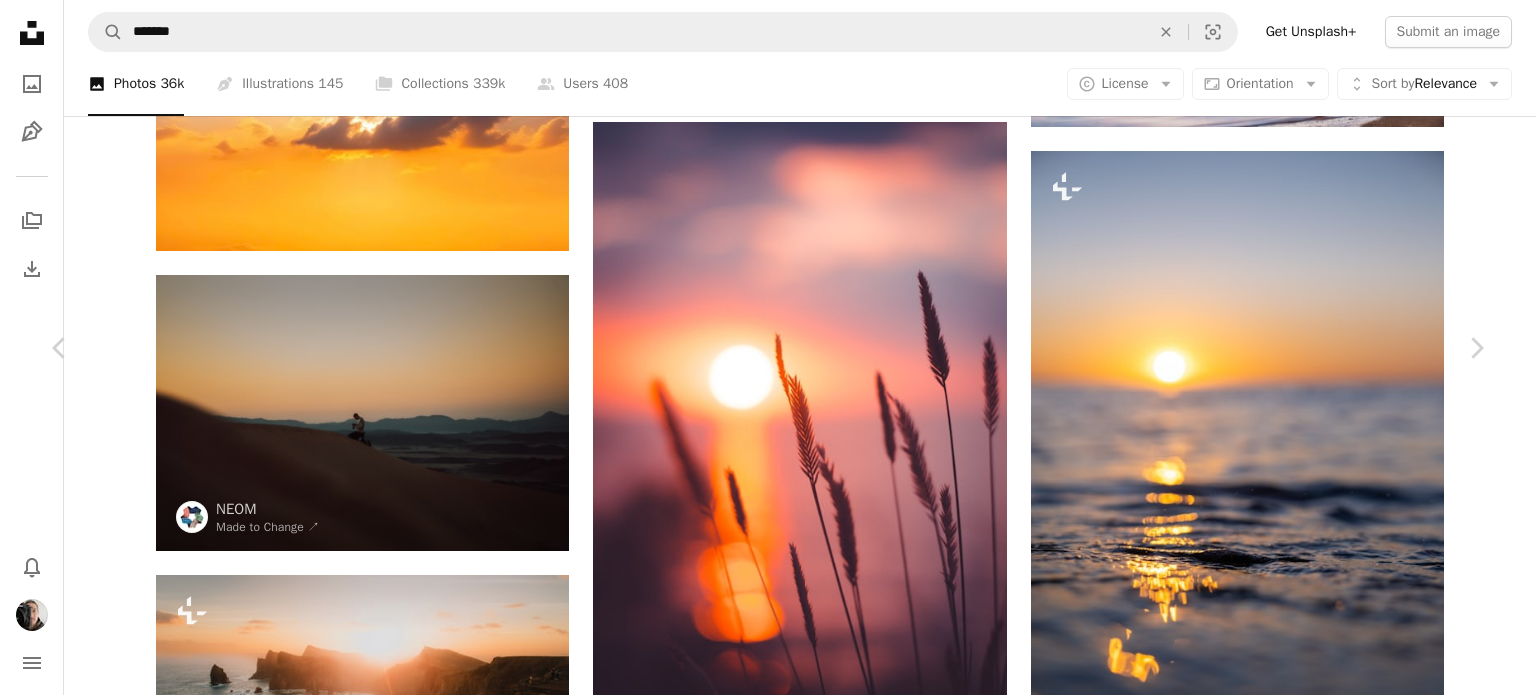 click on "An X shape" at bounding box center (20, 20) 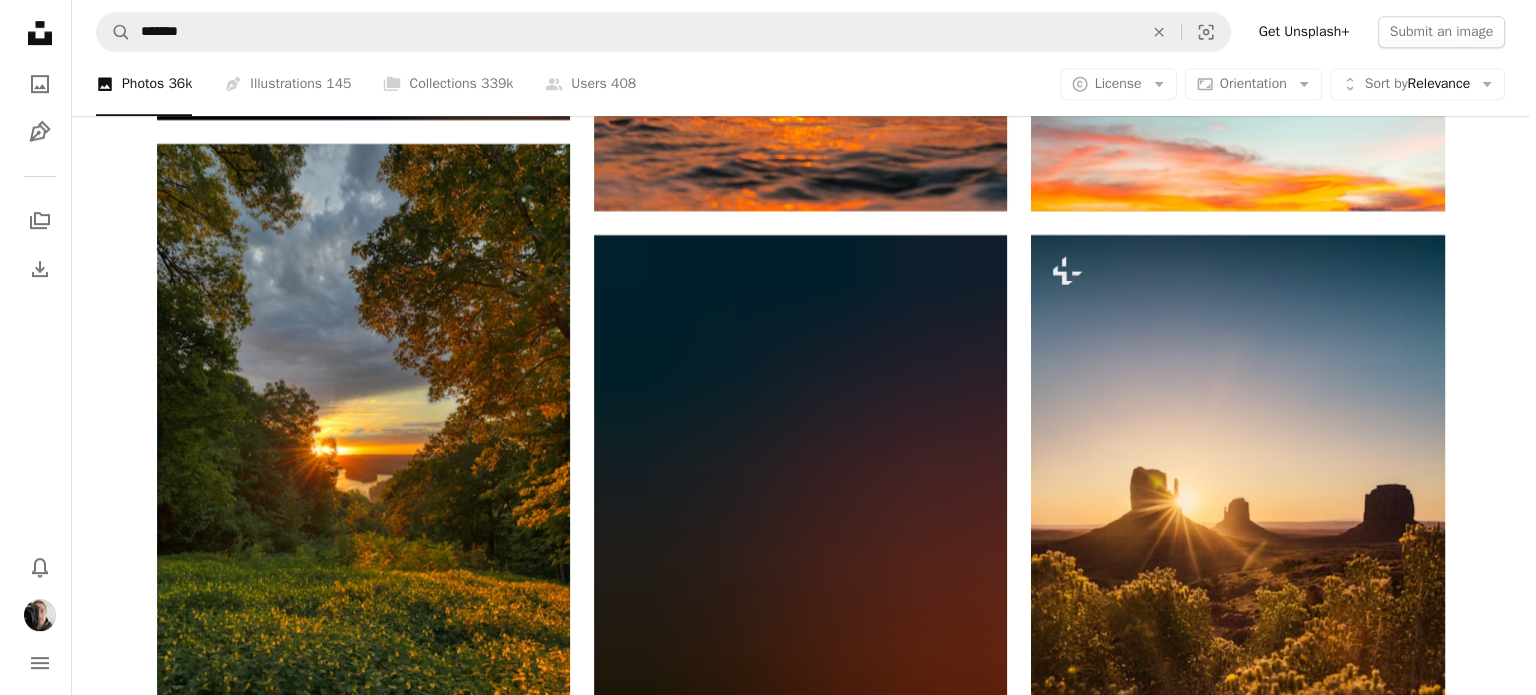 scroll, scrollTop: 16400, scrollLeft: 0, axis: vertical 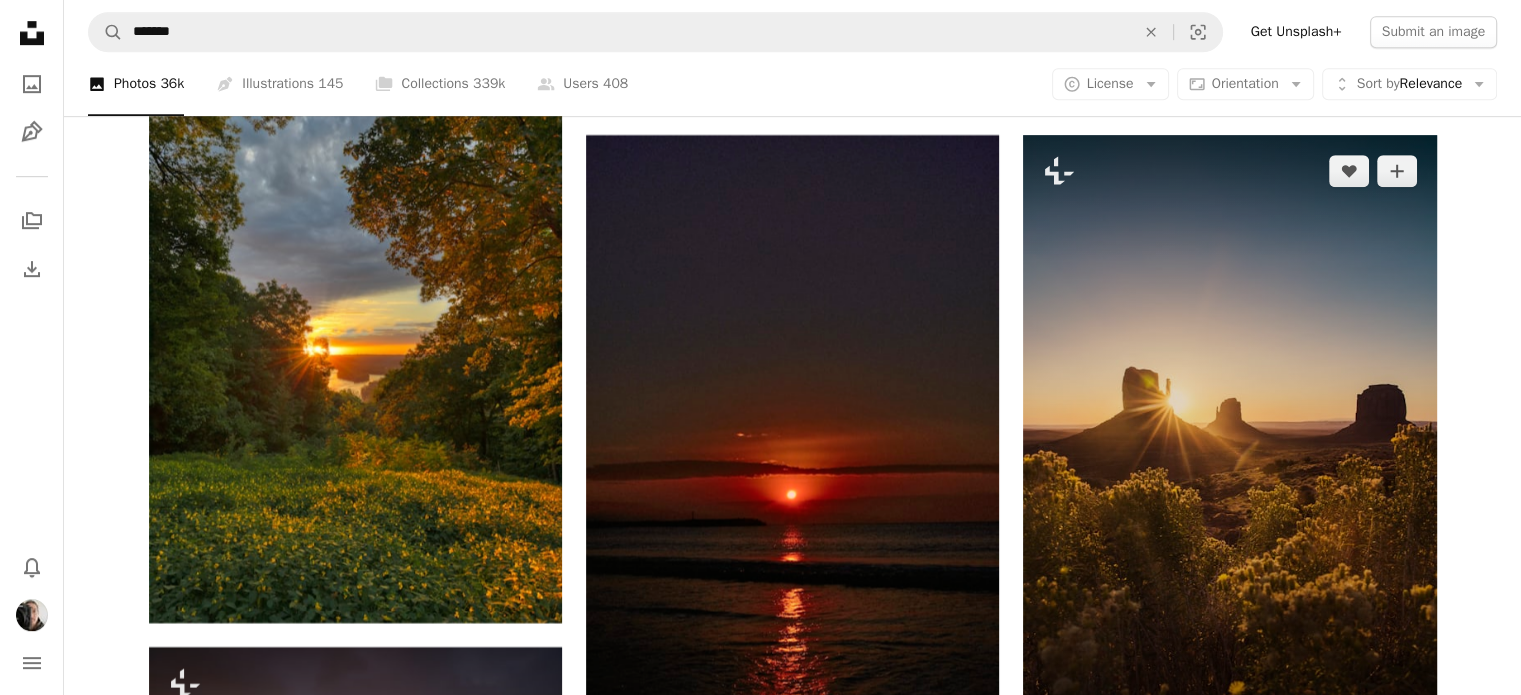 click at bounding box center [1229, 445] 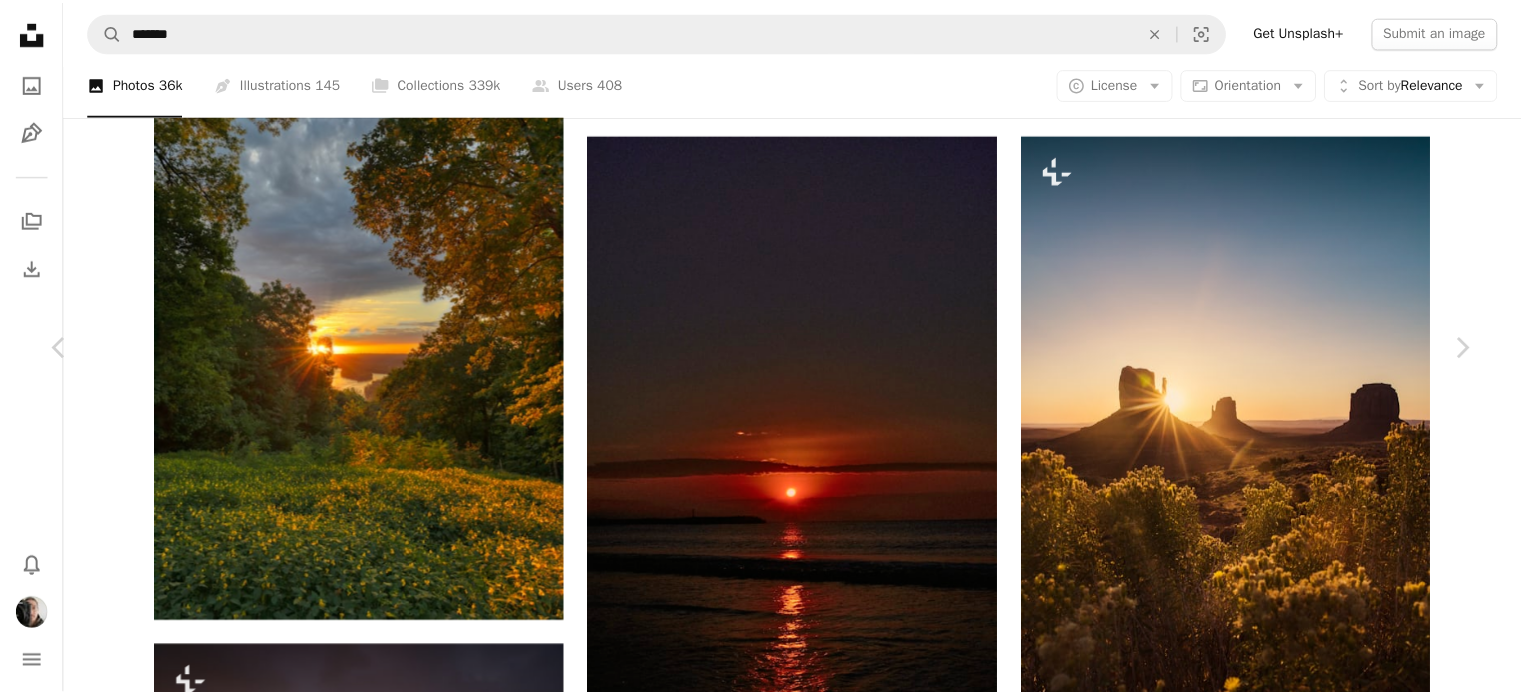 scroll, scrollTop: 0, scrollLeft: 0, axis: both 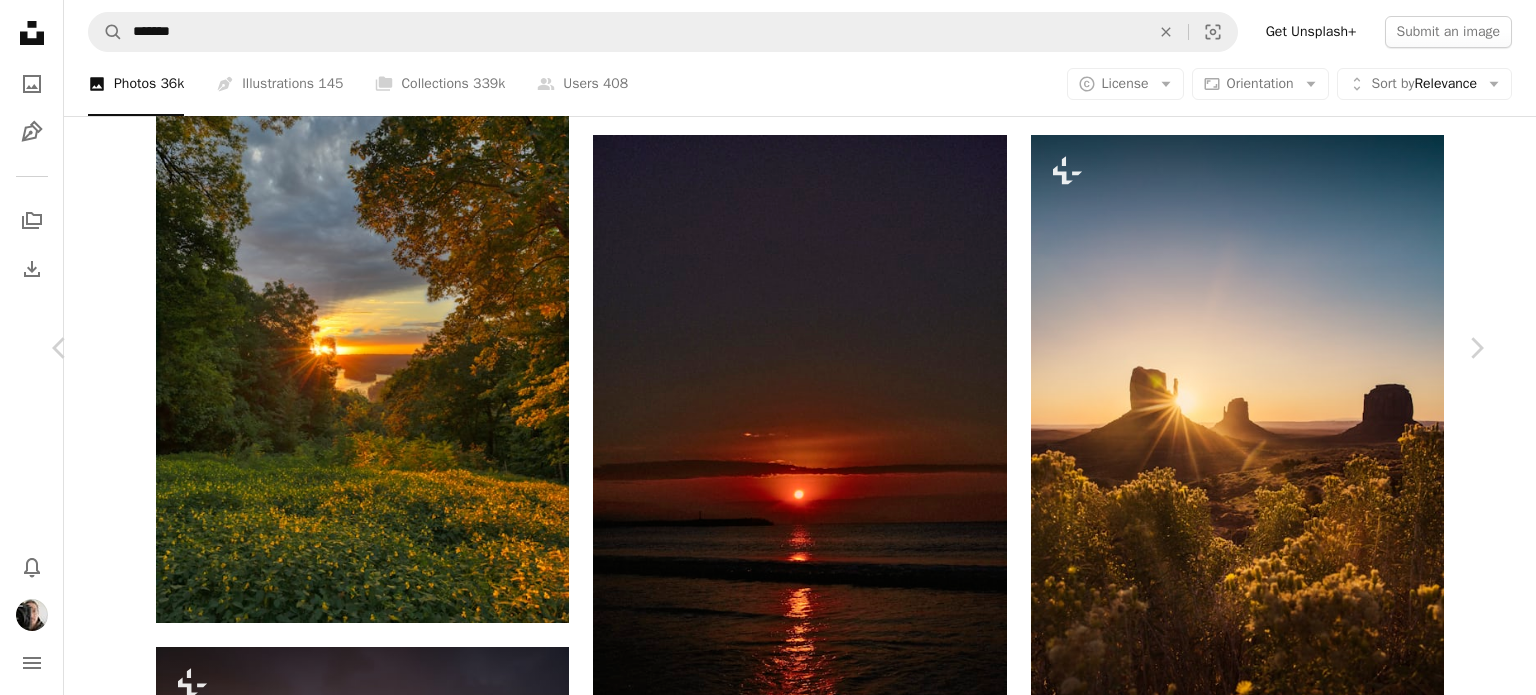 click on "A lock   Download" at bounding box center (1325, 5089) 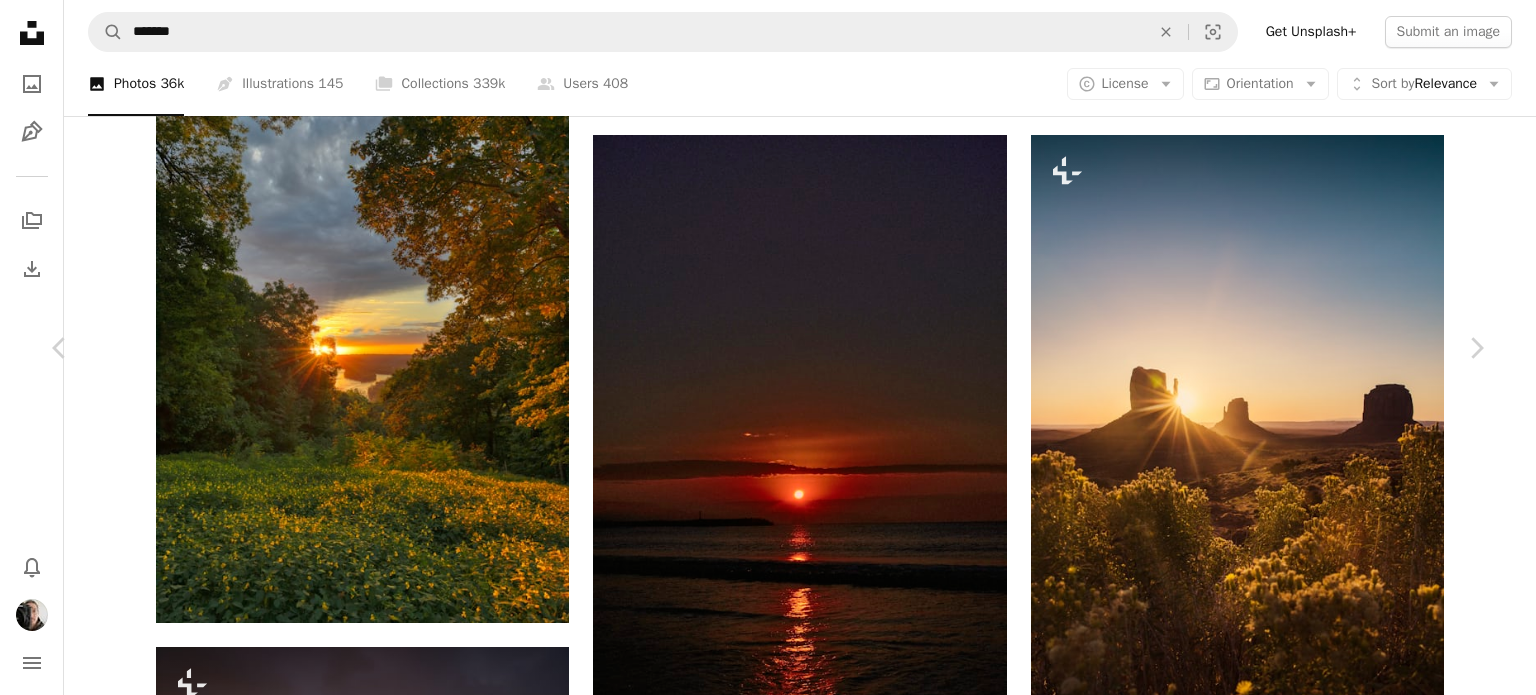 click on "An X shape" at bounding box center (20, 20) 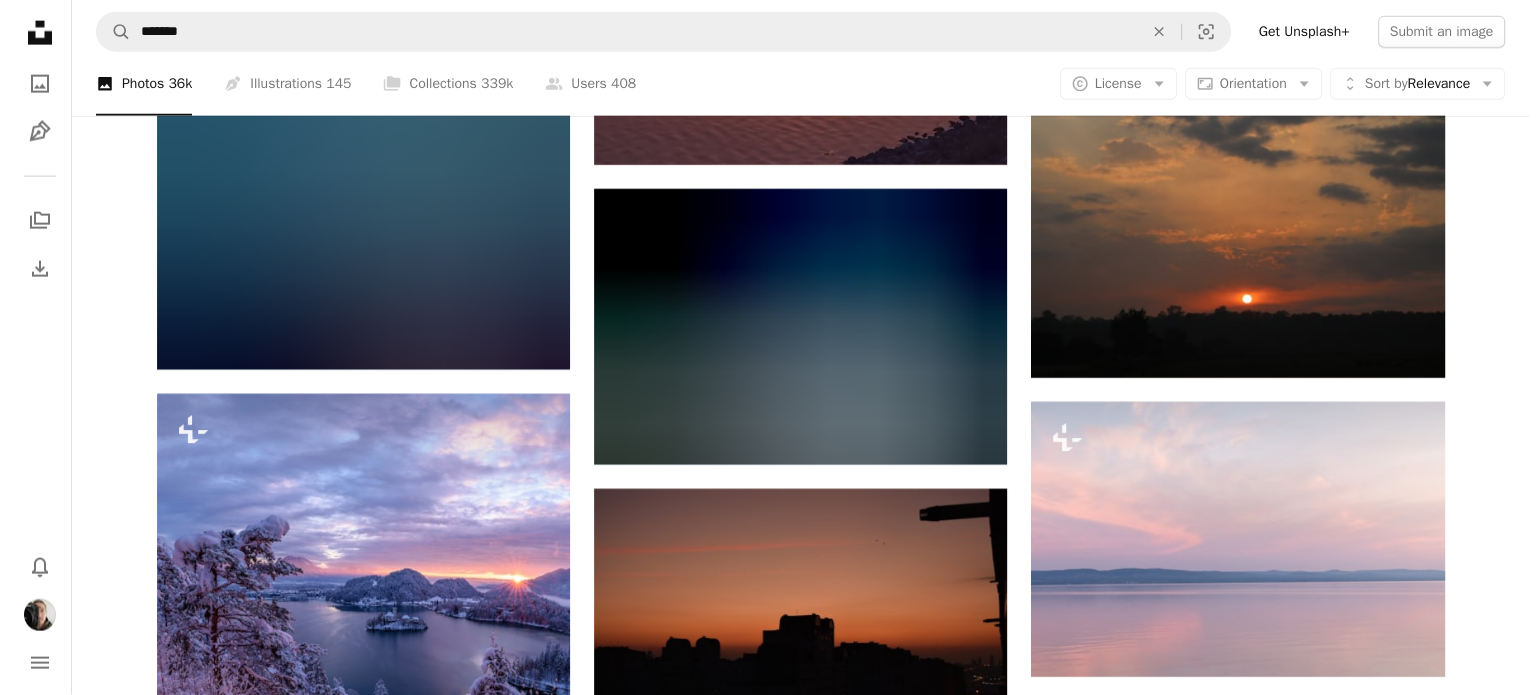 scroll, scrollTop: 27500, scrollLeft: 0, axis: vertical 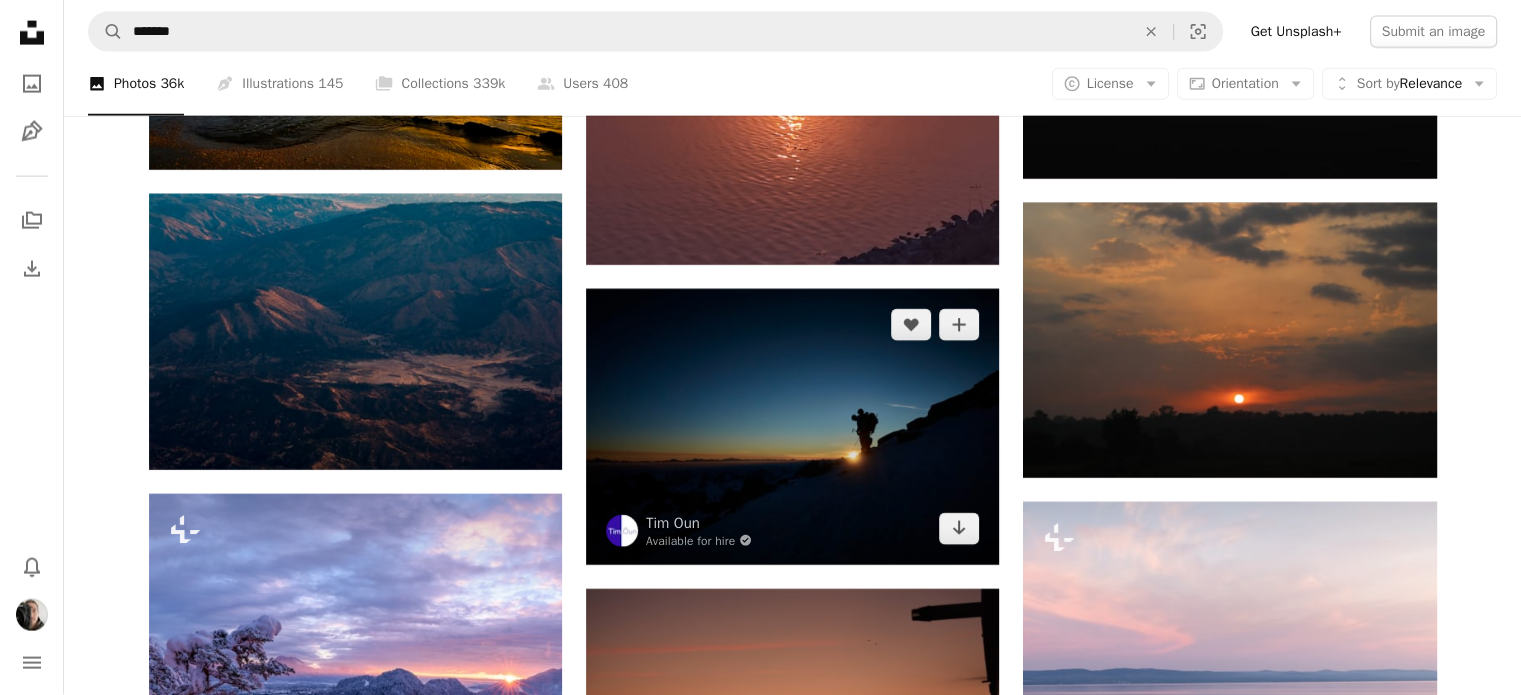 click at bounding box center (792, 426) 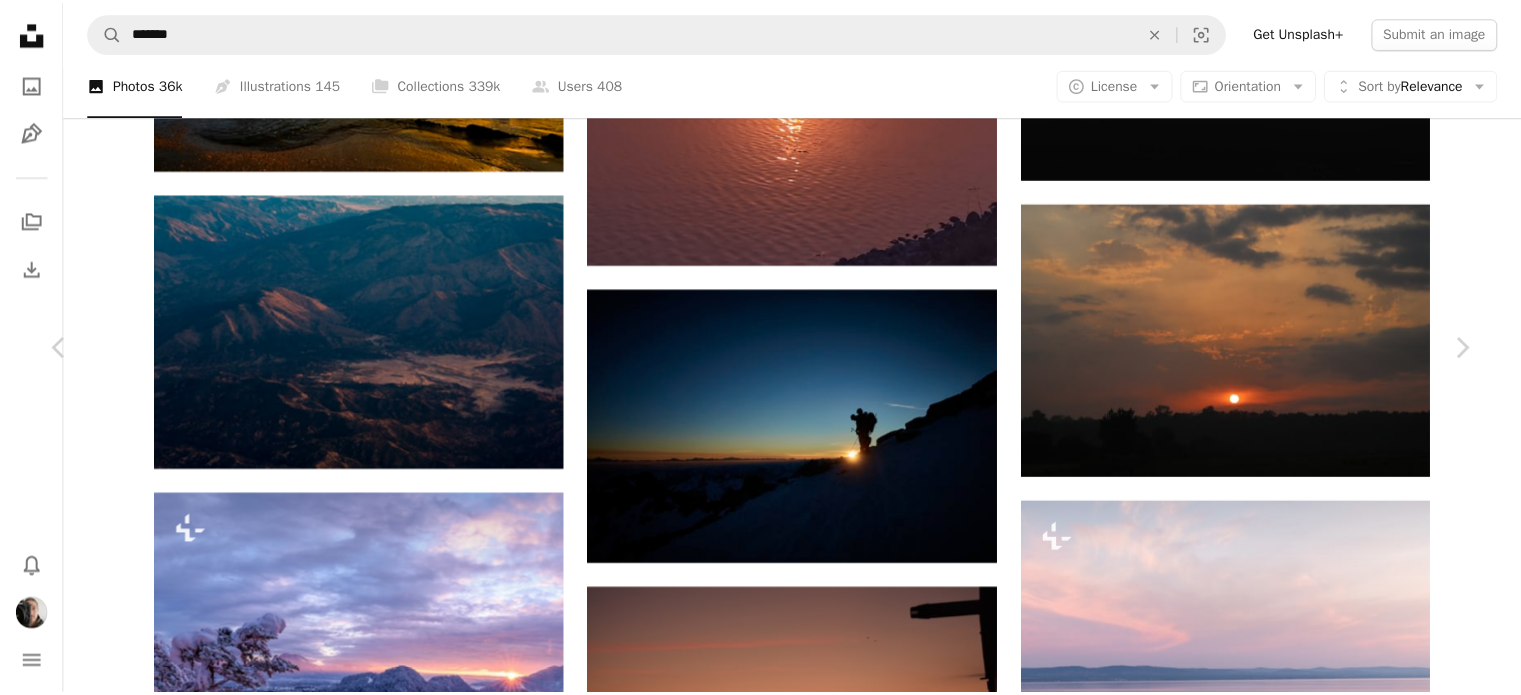 scroll, scrollTop: 0, scrollLeft: 0, axis: both 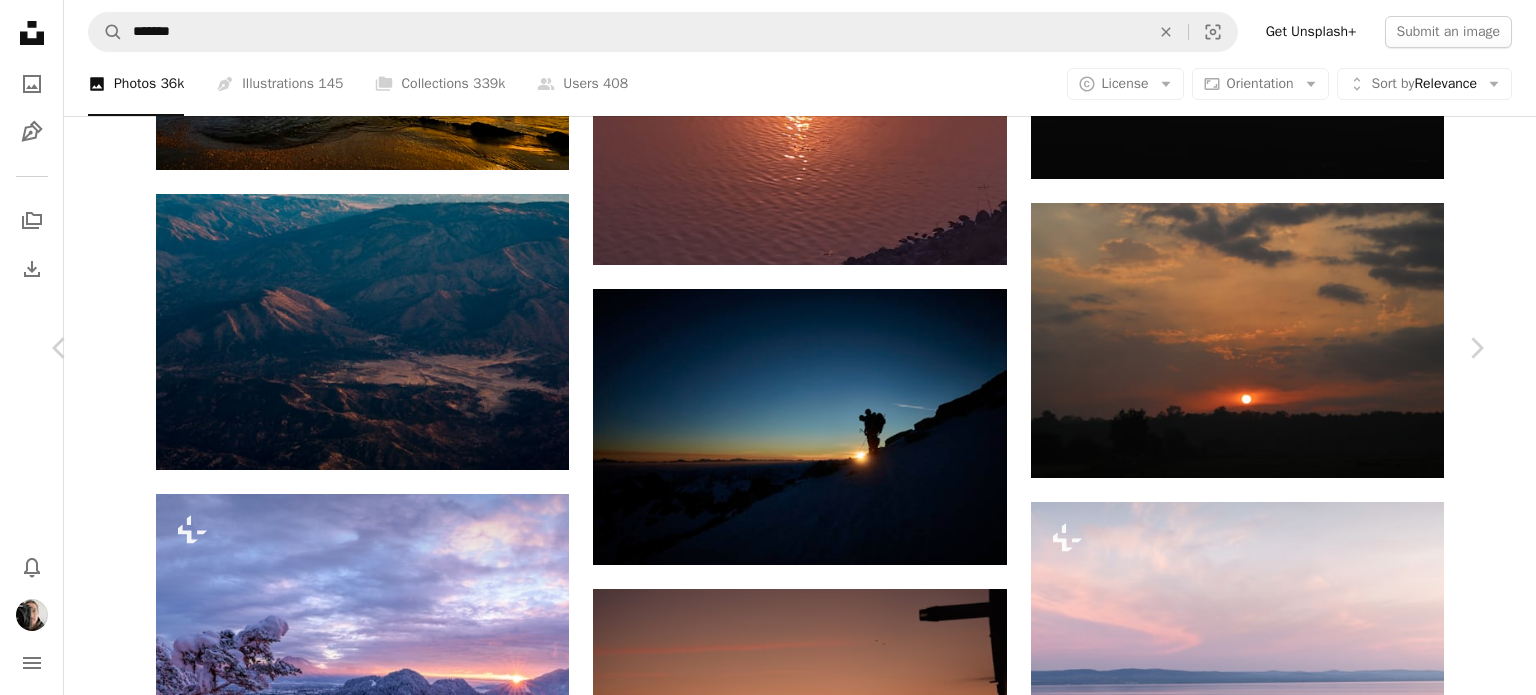 click on "Download" at bounding box center (1301, 4697) 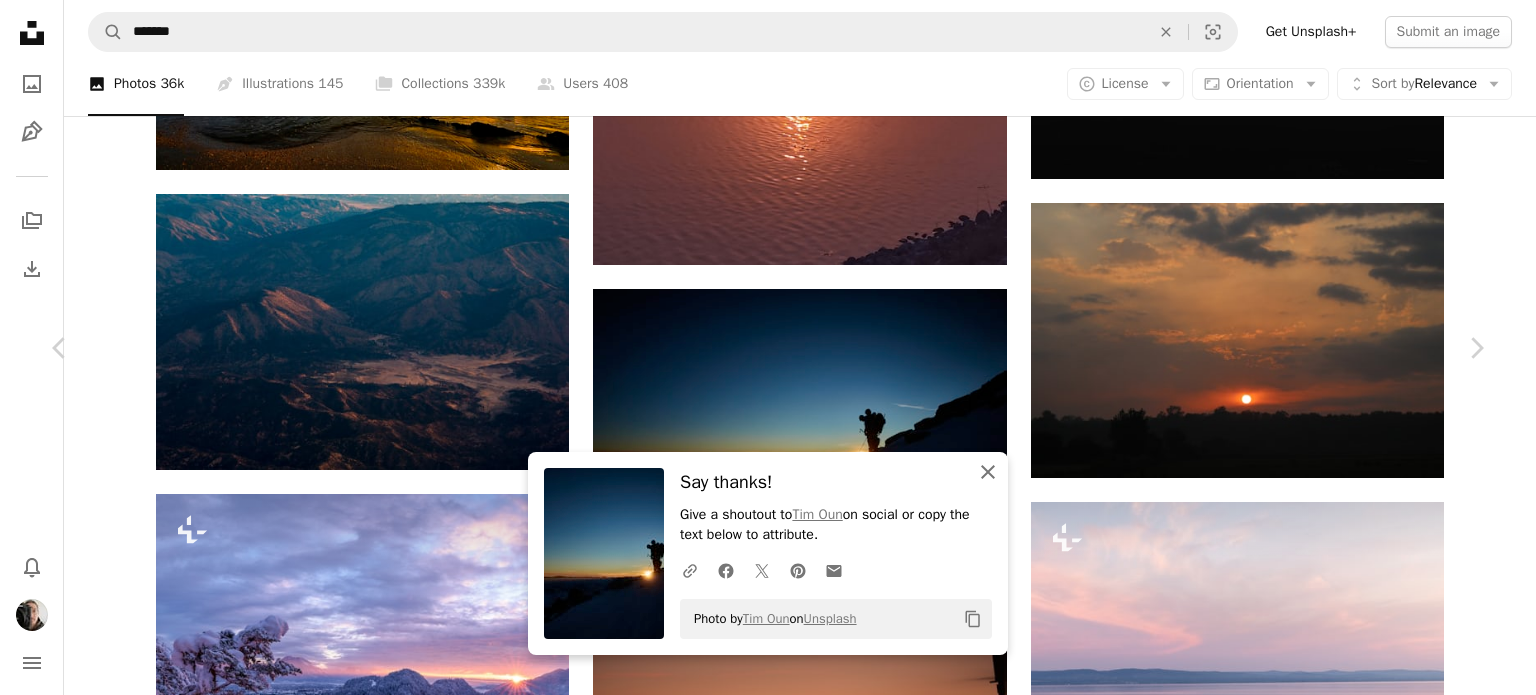 click 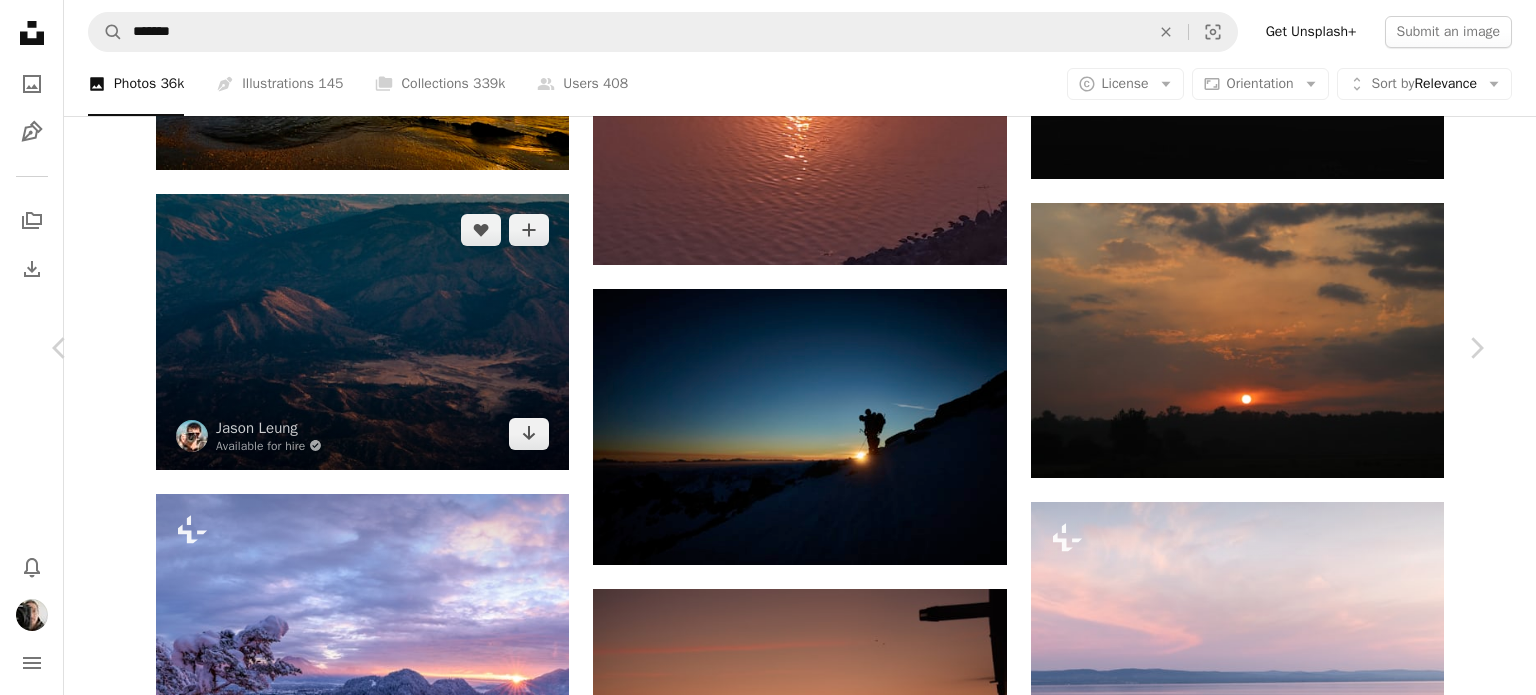 drag, startPoint x: 24, startPoint y: 21, endPoint x: 519, endPoint y: 265, distance: 551.8705 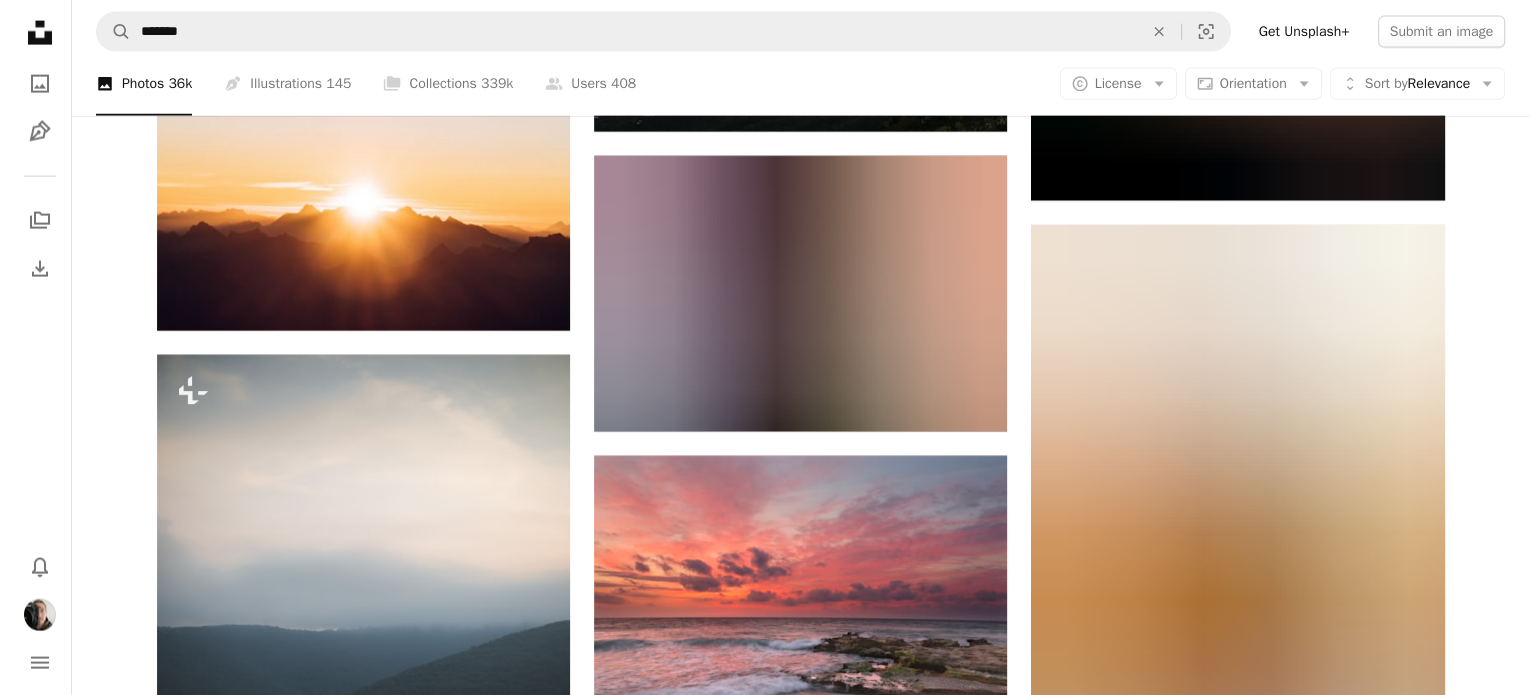 scroll, scrollTop: 35200, scrollLeft: 0, axis: vertical 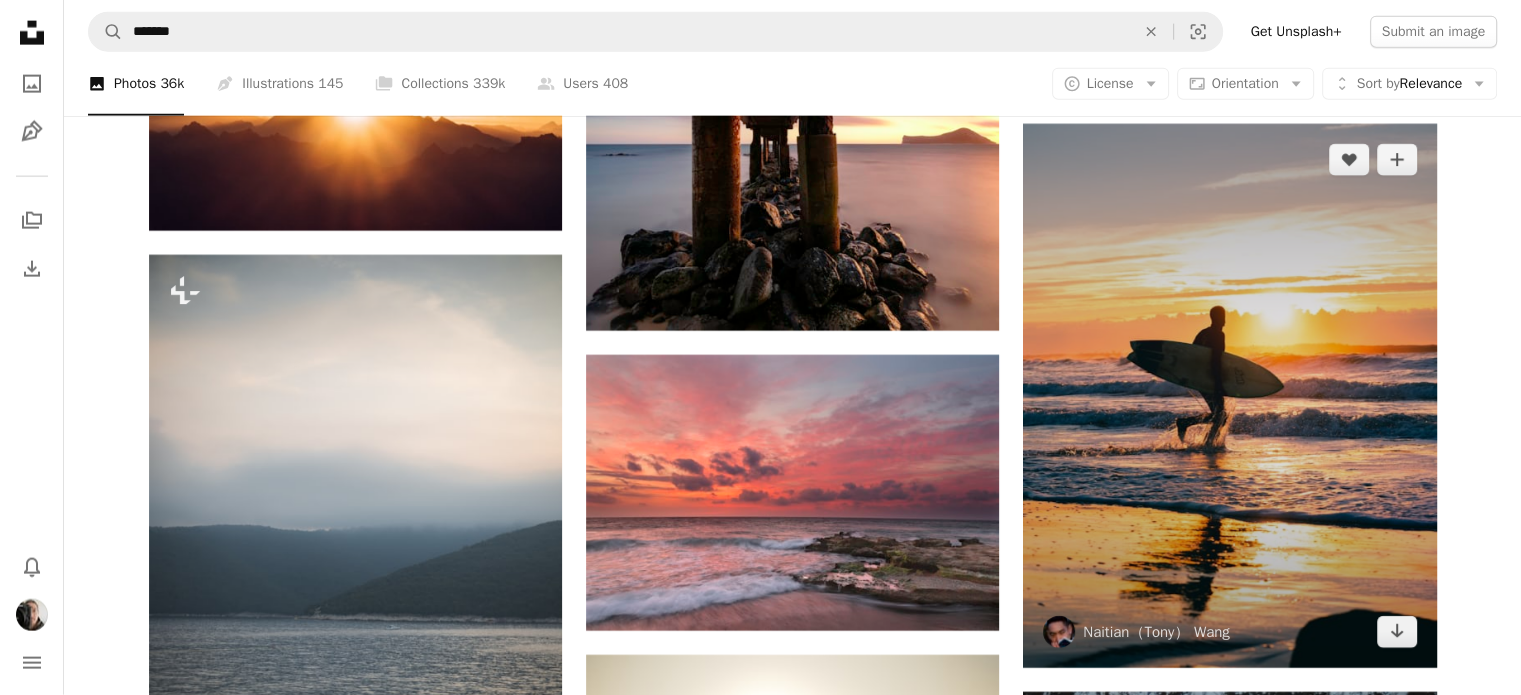 click at bounding box center [1229, 395] 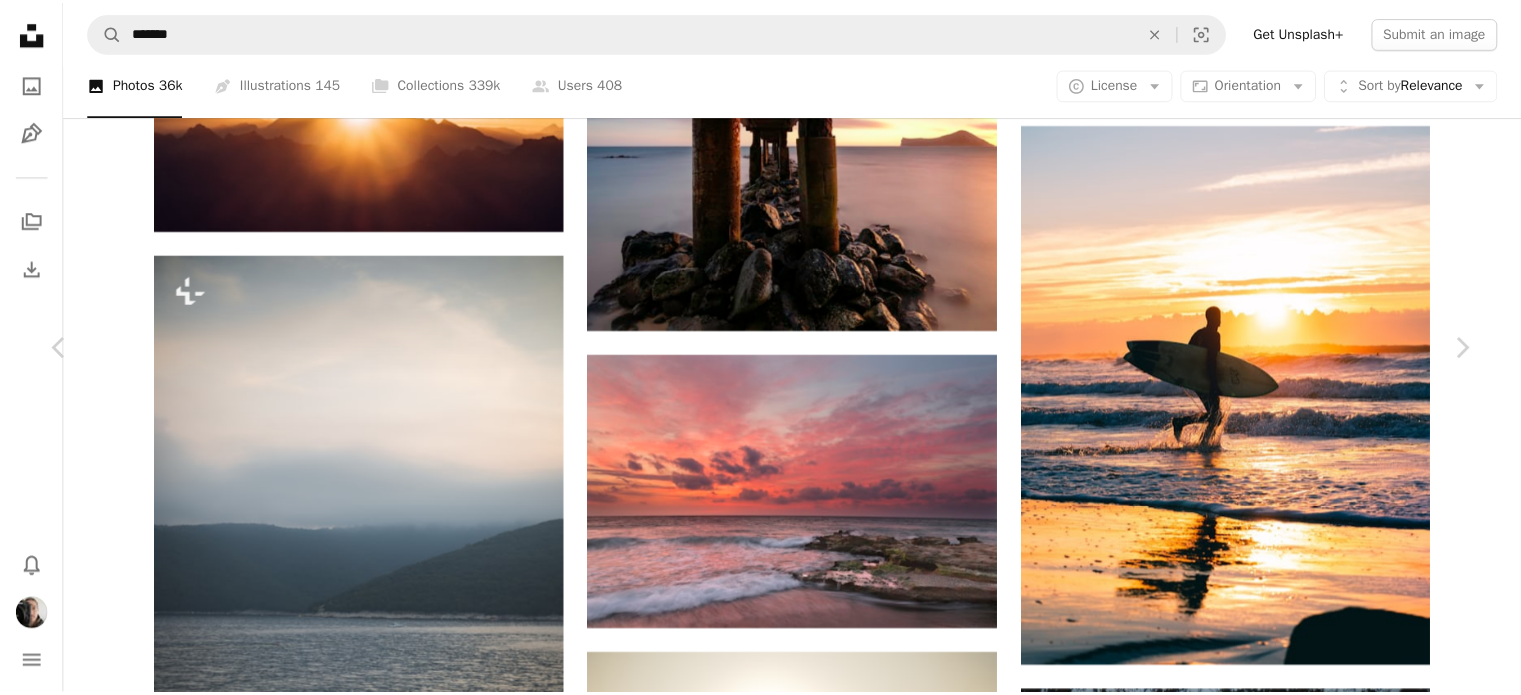 scroll, scrollTop: 0, scrollLeft: 0, axis: both 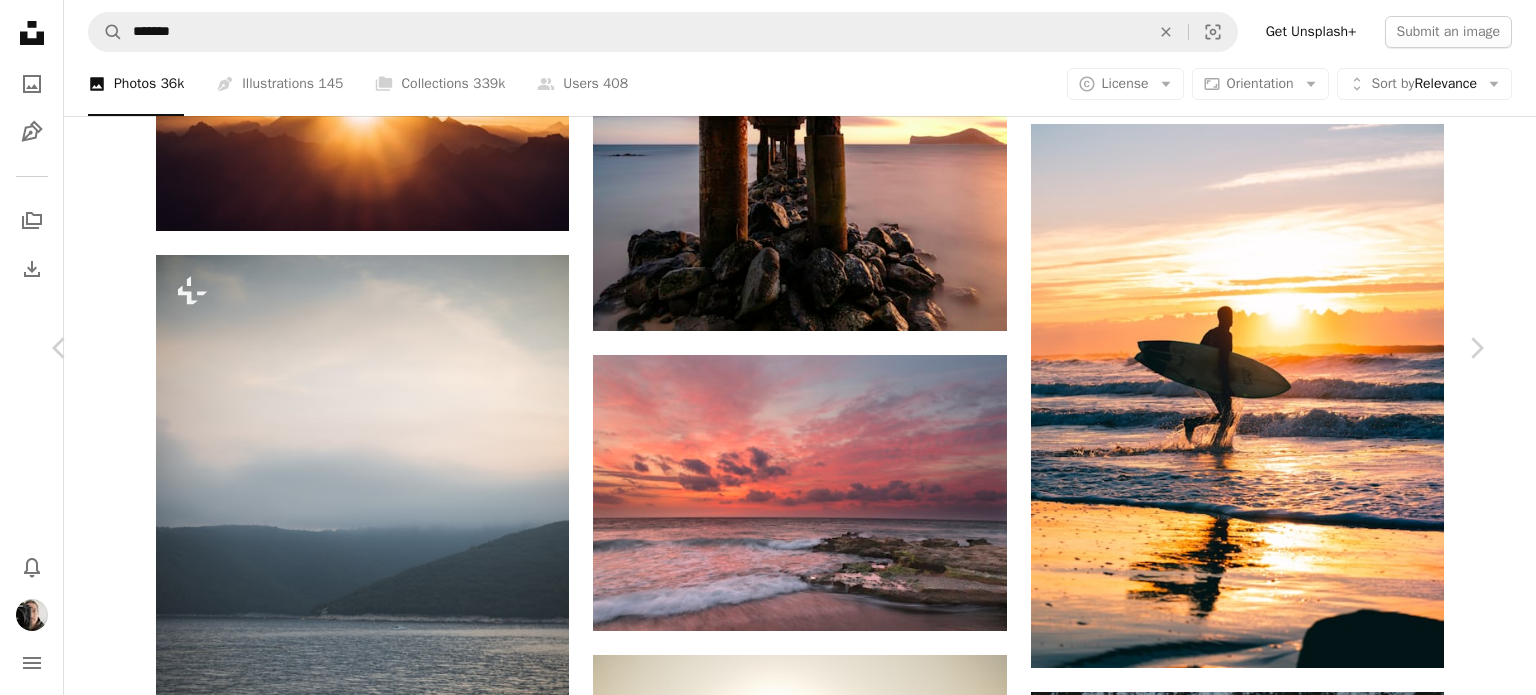 click on "Download" at bounding box center (1301, 3405) 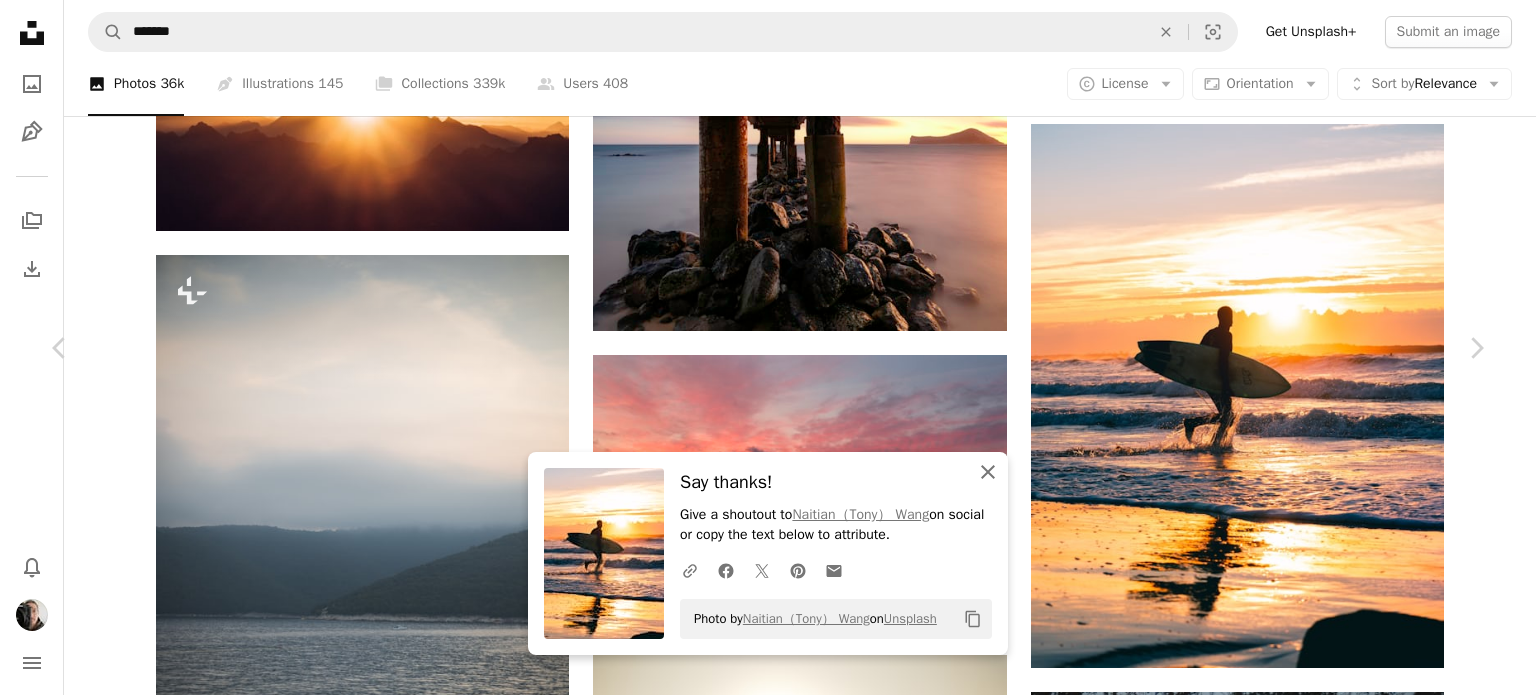 click on "An X shape" 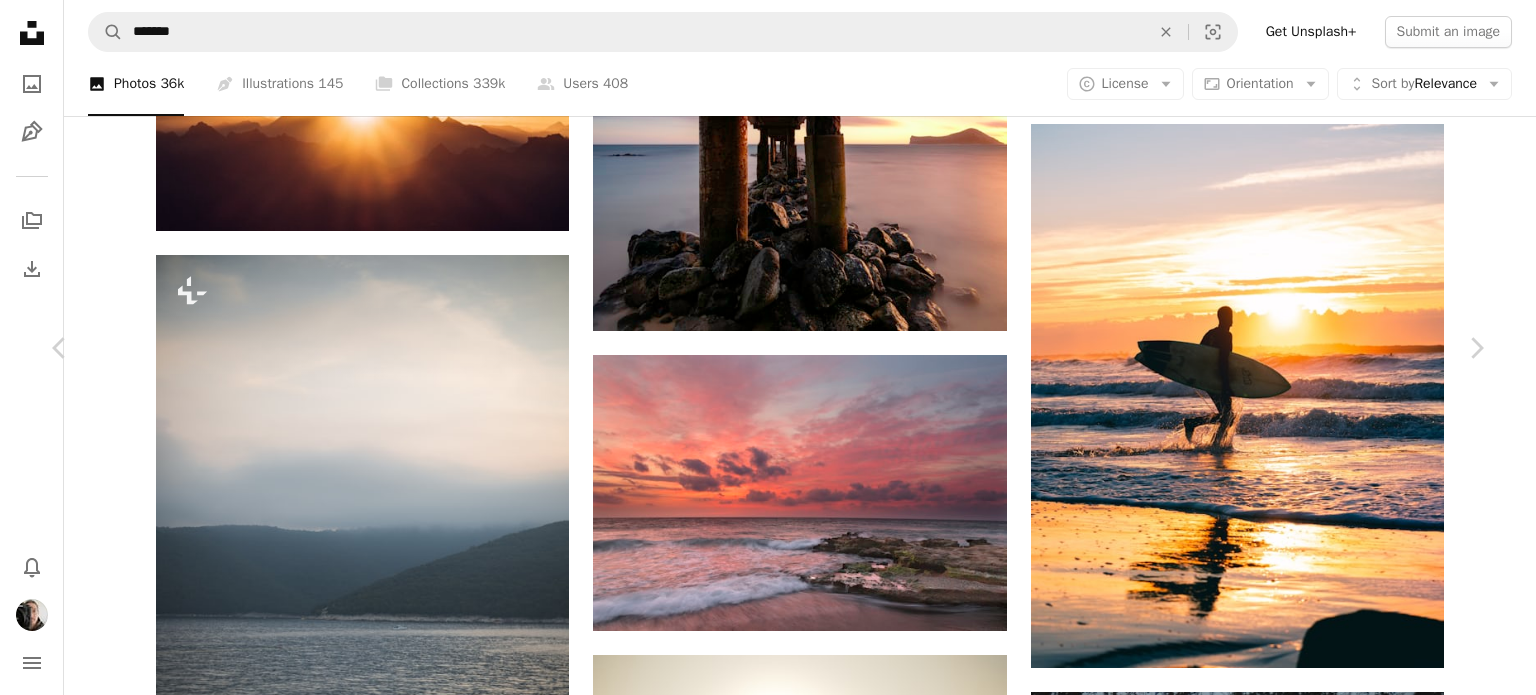 click on "An X shape" at bounding box center (20, 20) 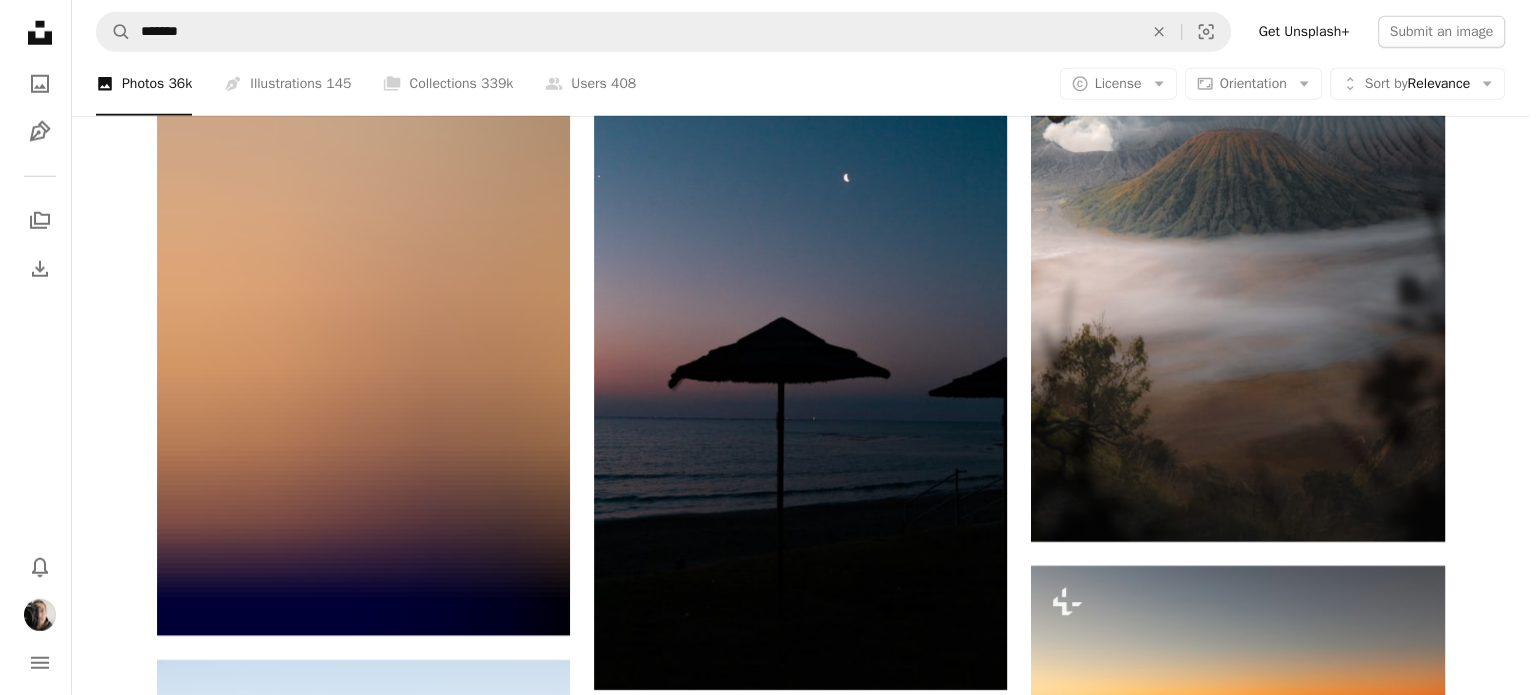 scroll, scrollTop: 36100, scrollLeft: 0, axis: vertical 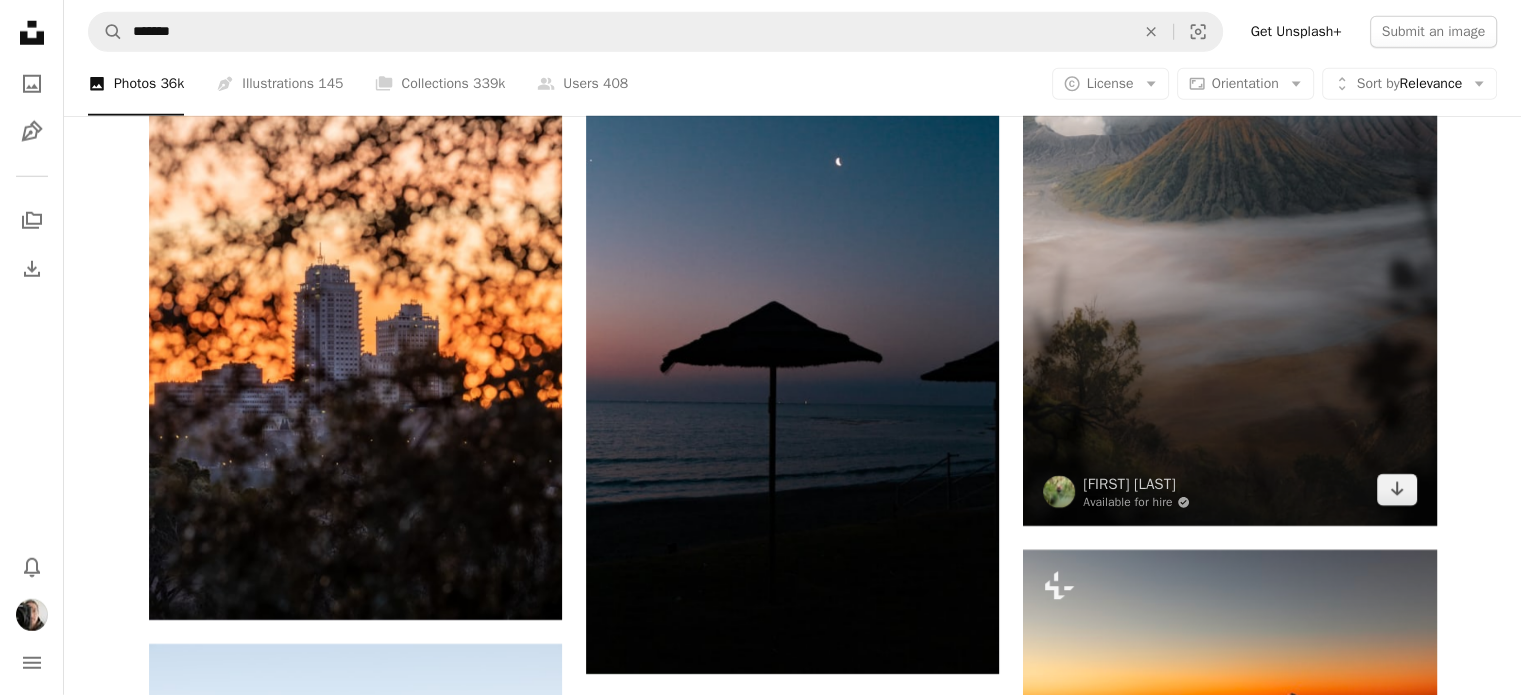 click at bounding box center [1229, 159] 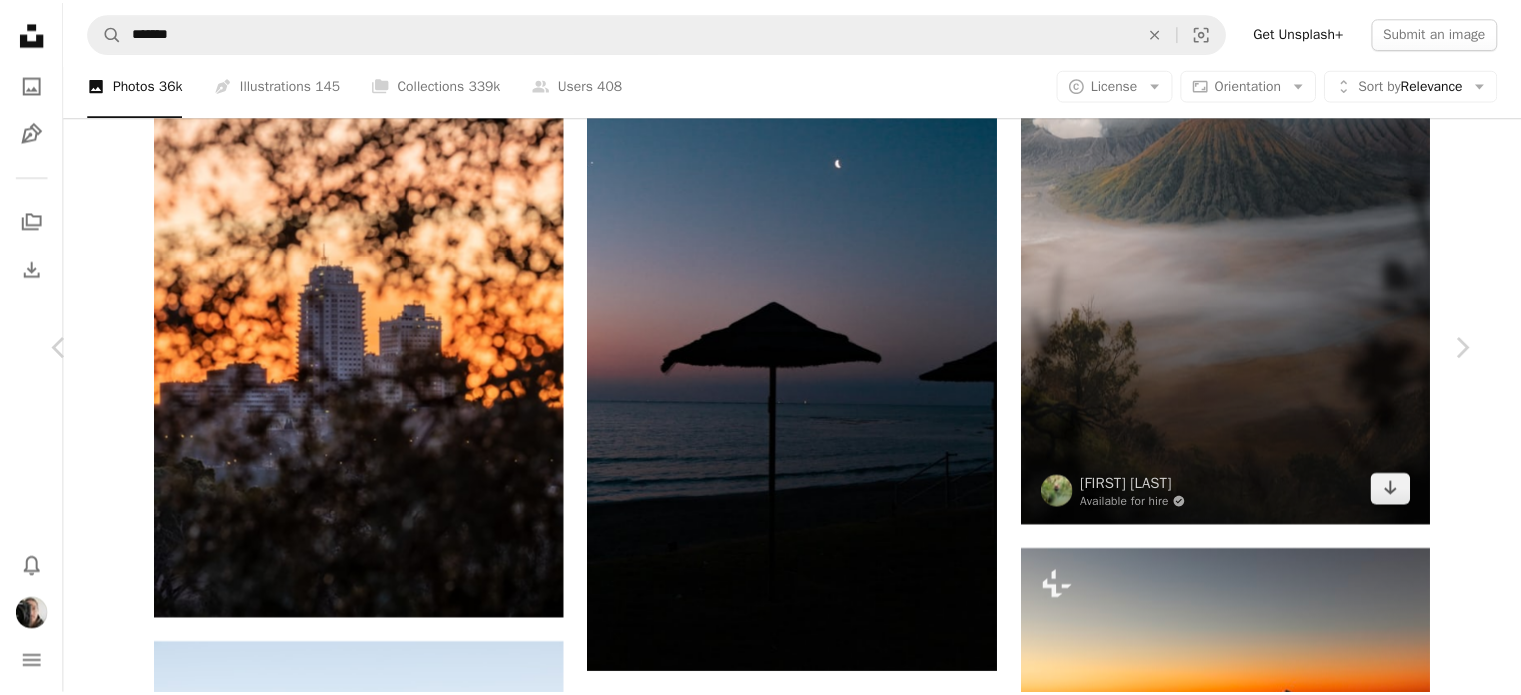 scroll, scrollTop: 0, scrollLeft: 0, axis: both 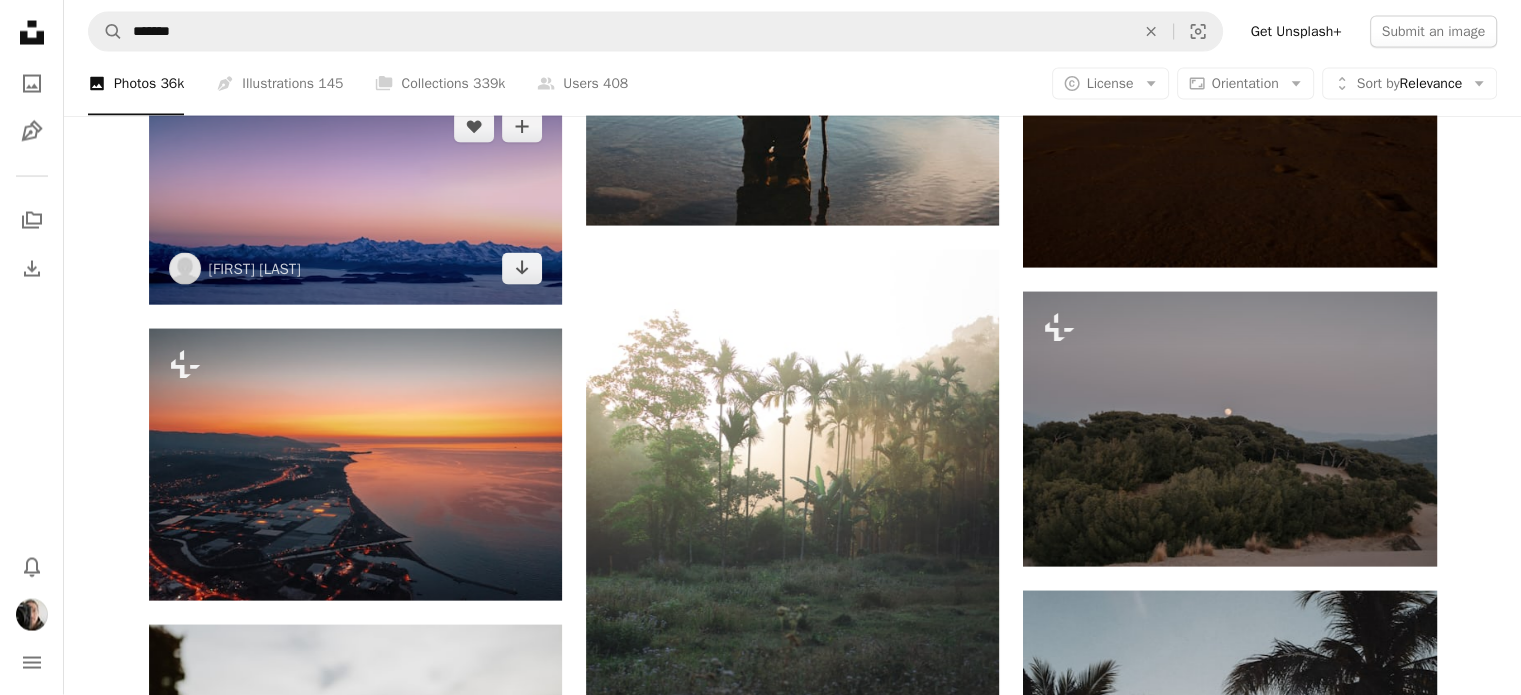click at bounding box center (355, 198) 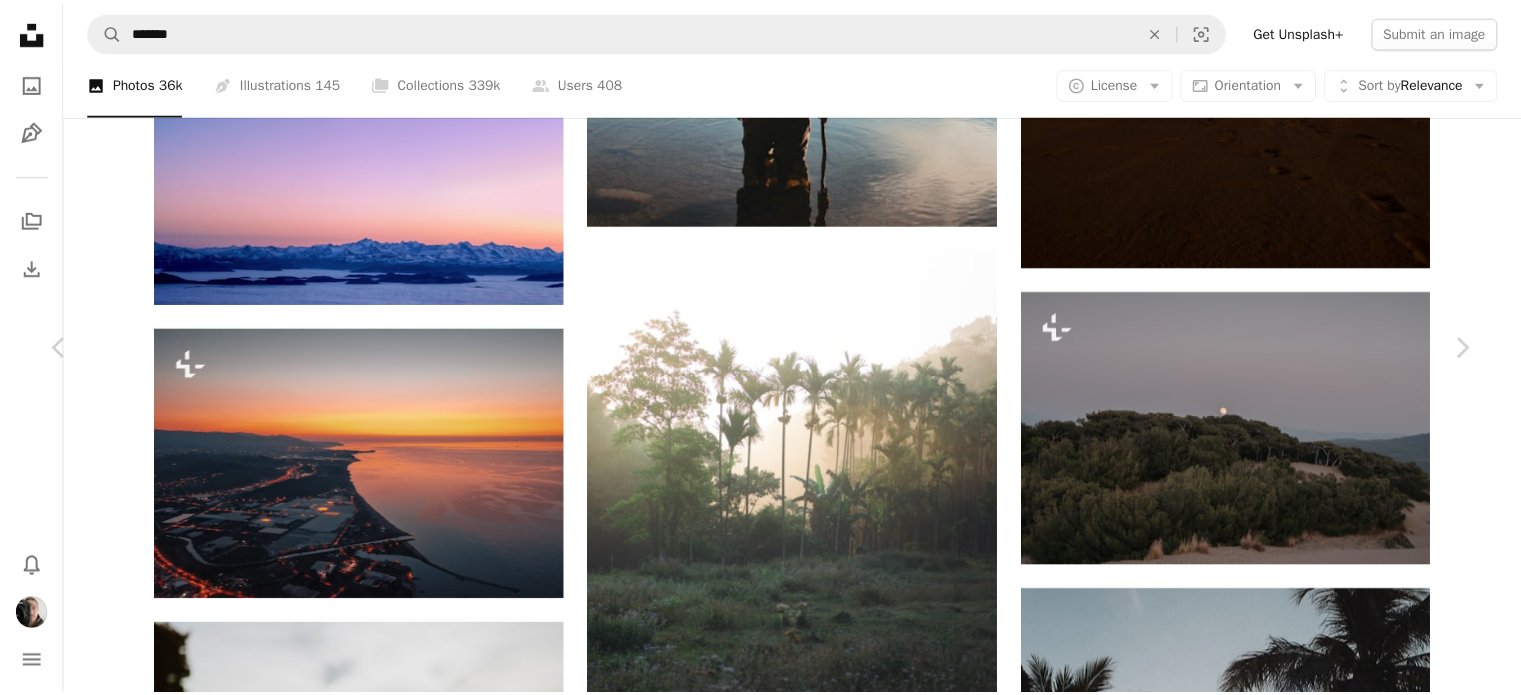 scroll, scrollTop: 0, scrollLeft: 0, axis: both 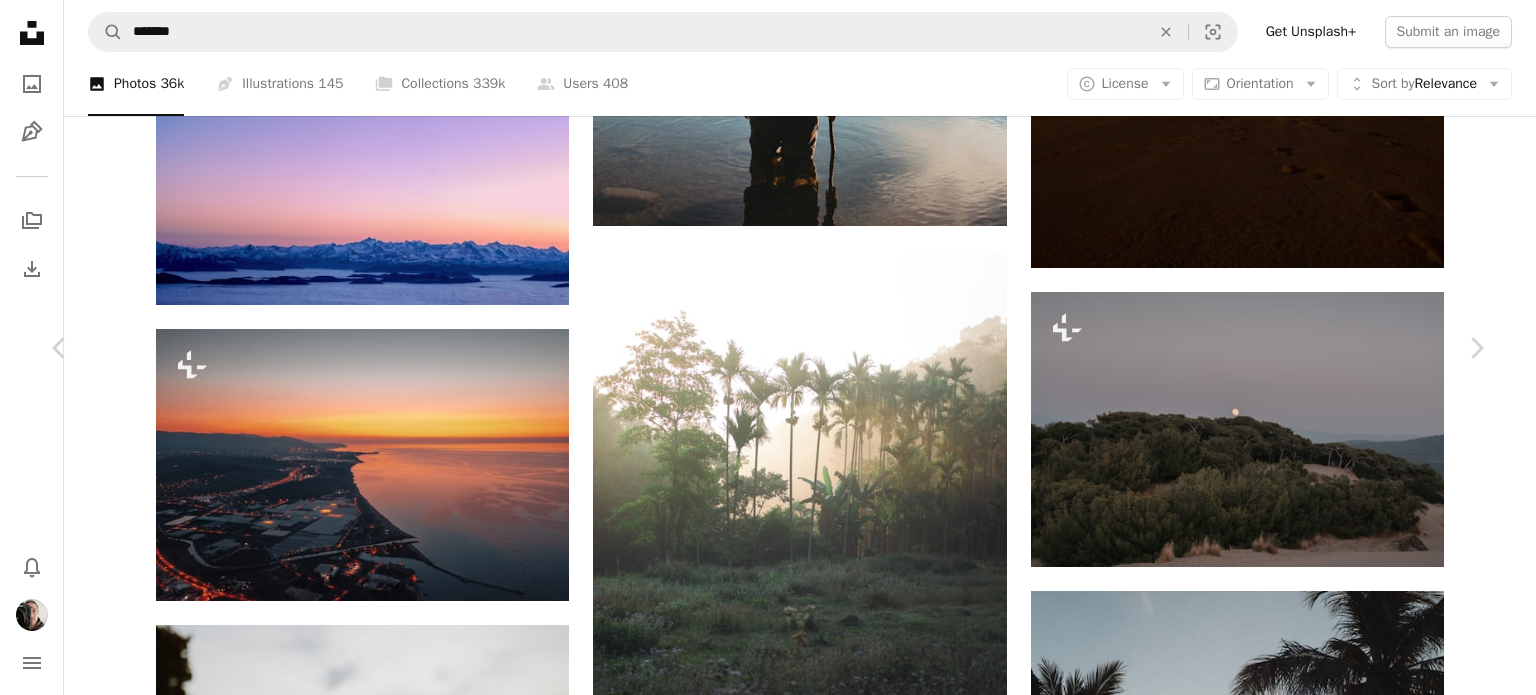 click on "An X shape" at bounding box center [20, 20] 